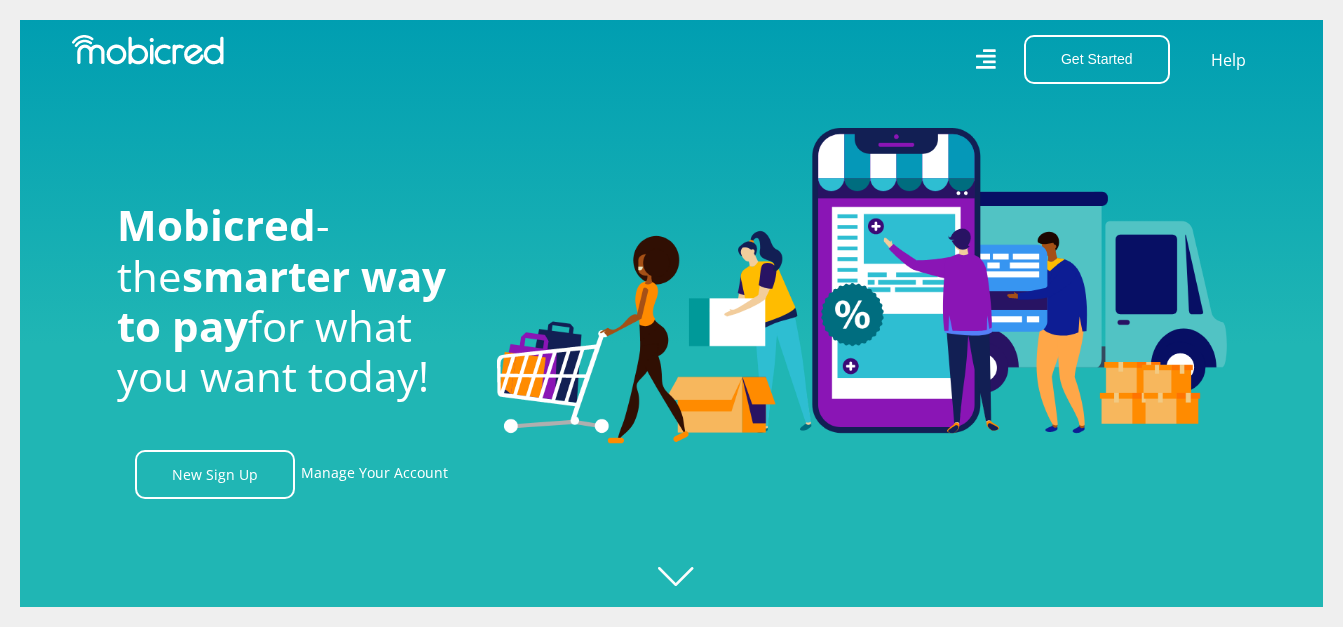 scroll, scrollTop: 0, scrollLeft: 0, axis: both 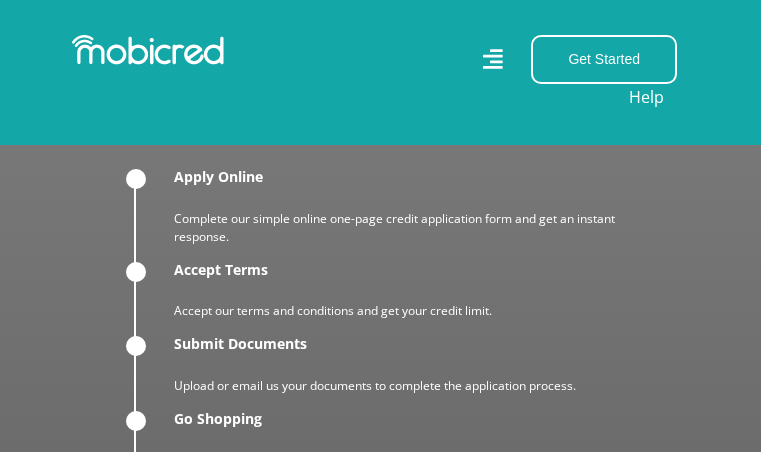 click on "Apply
Online" at bounding box center (388, 558) 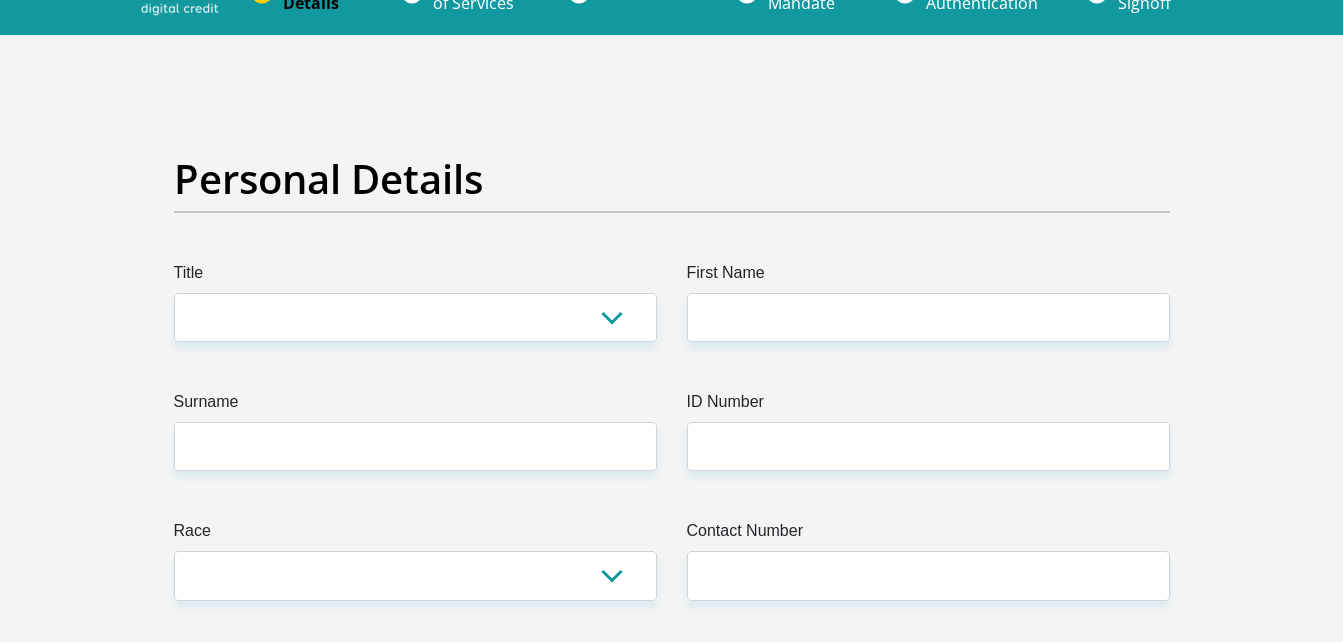 scroll, scrollTop: 100, scrollLeft: 0, axis: vertical 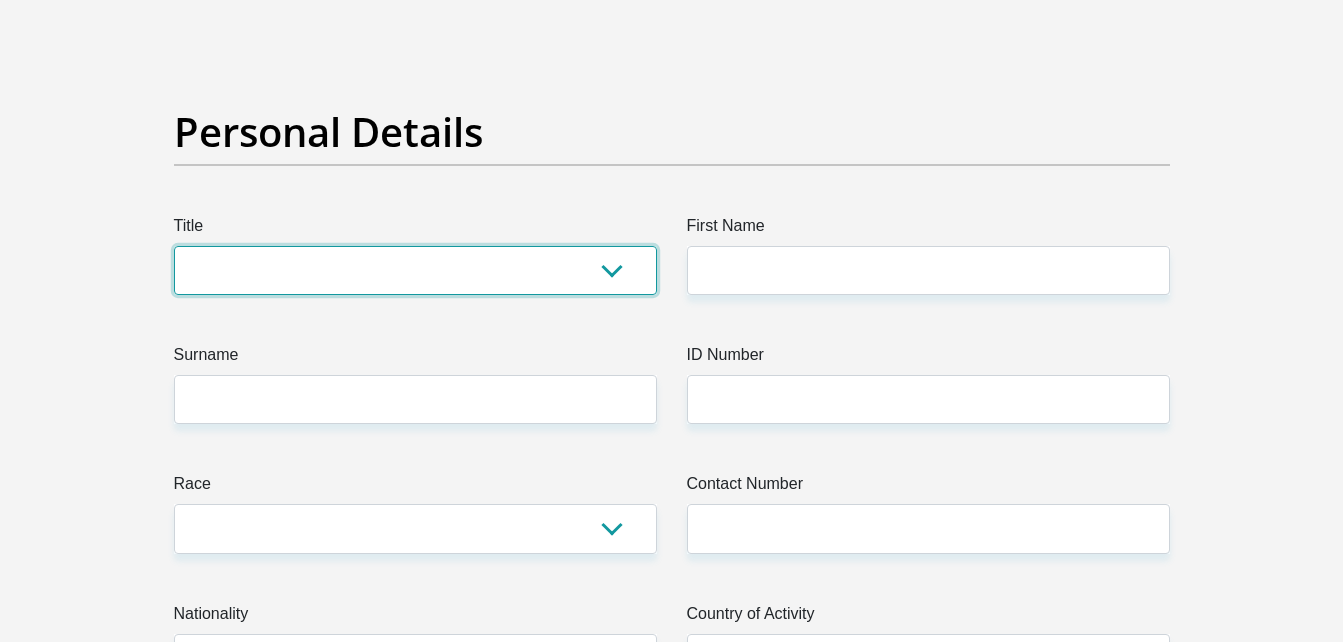 click on "Mr
Ms
Mrs
Dr
Other" at bounding box center [415, 270] 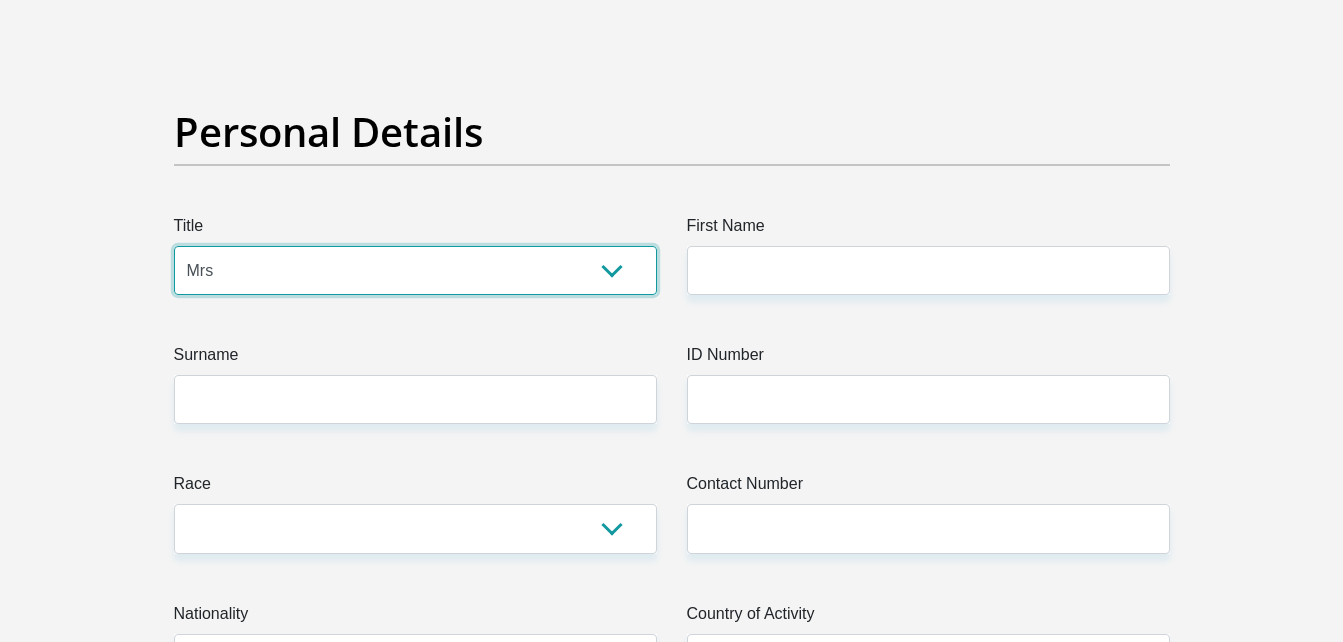 click on "Mr
Ms
Mrs
Dr
Other" at bounding box center [415, 270] 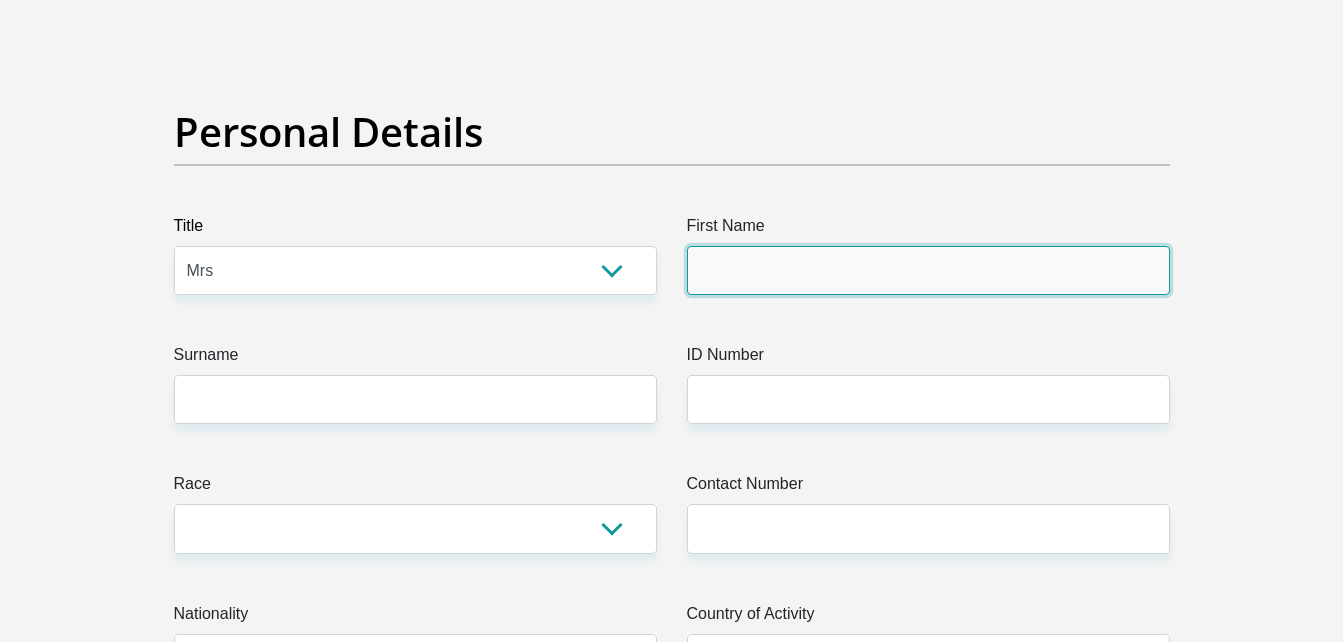 click on "First Name" at bounding box center (928, 270) 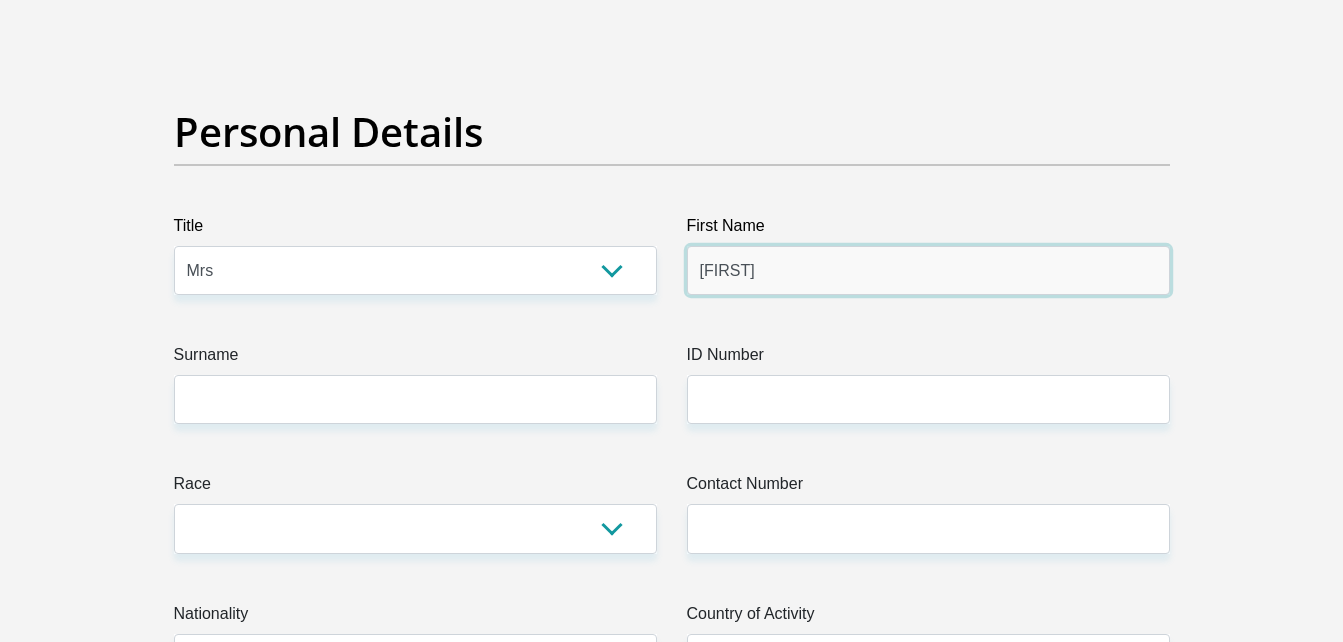 type on "Tanya" 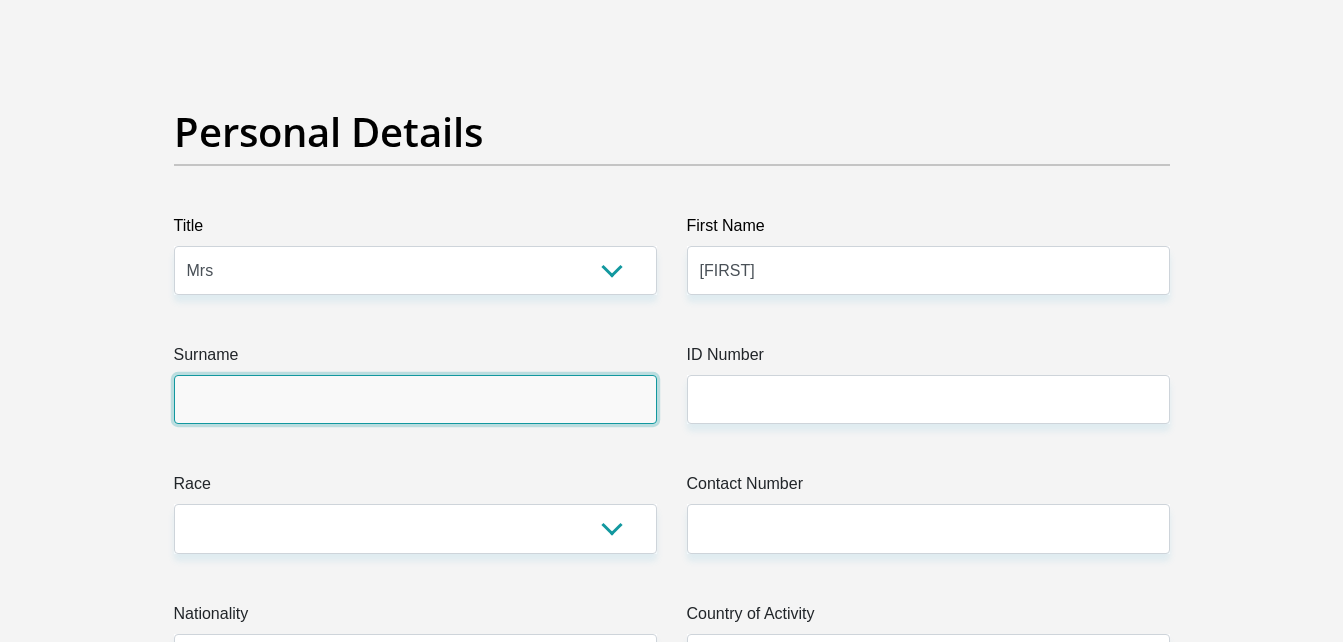 click on "Surname" at bounding box center (415, 399) 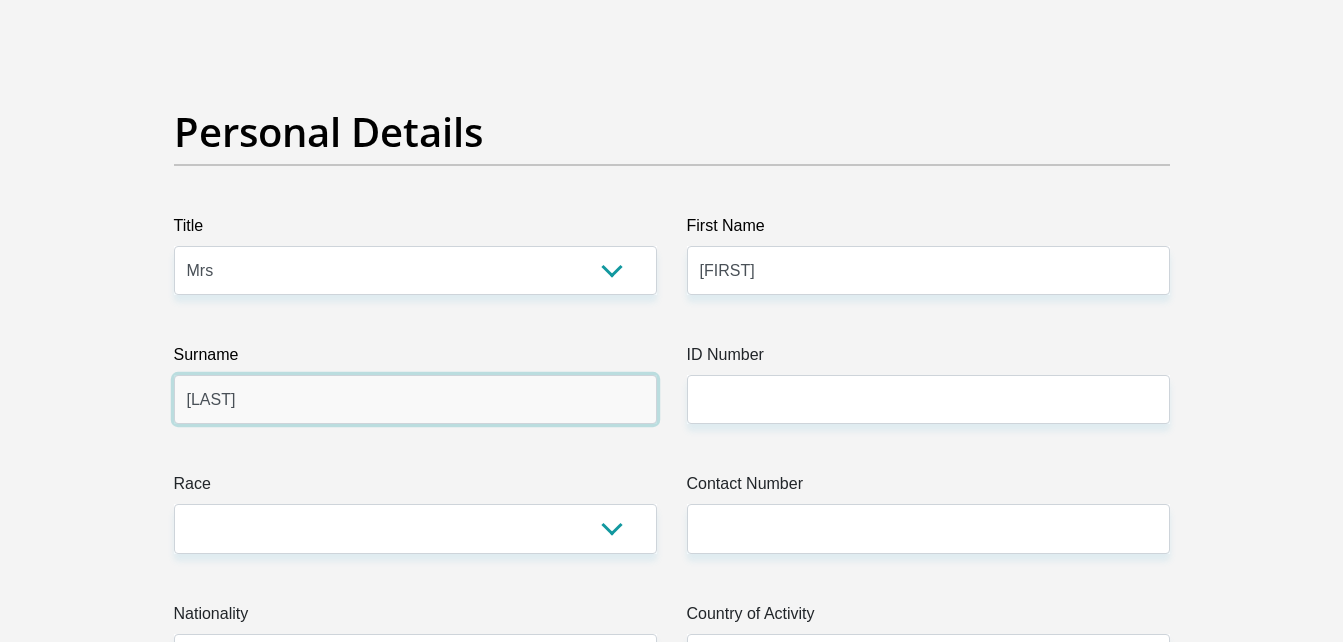 type on "Snyman" 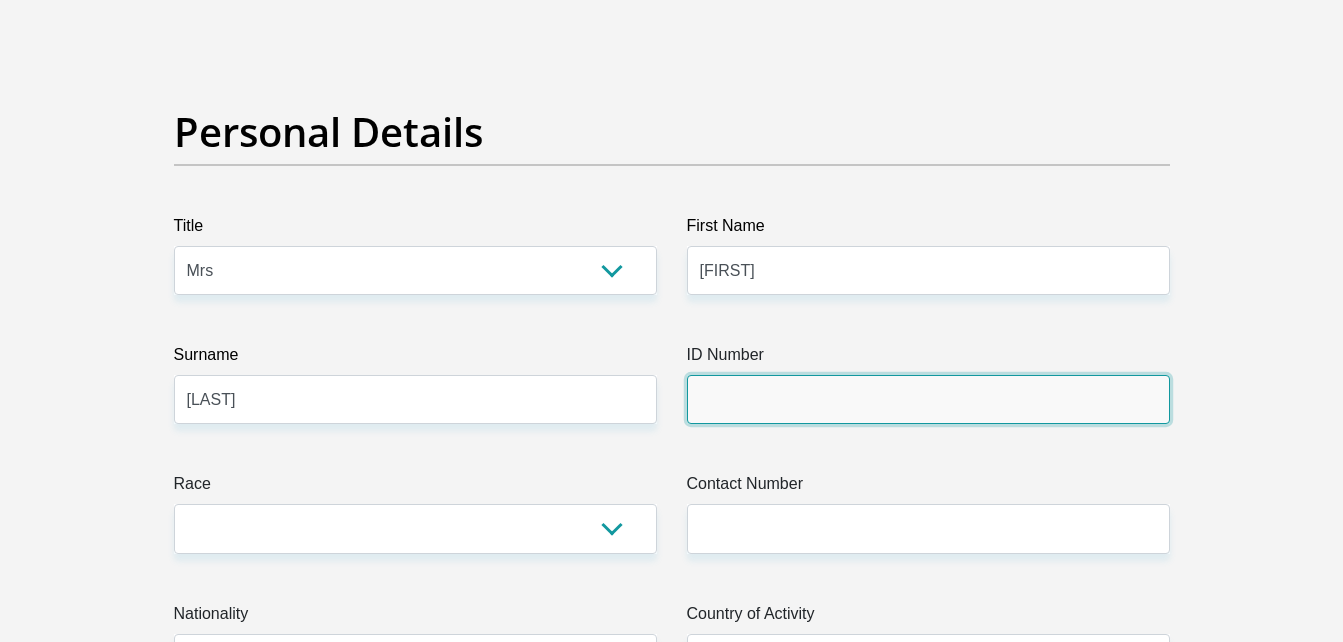 click on "ID Number" at bounding box center [928, 399] 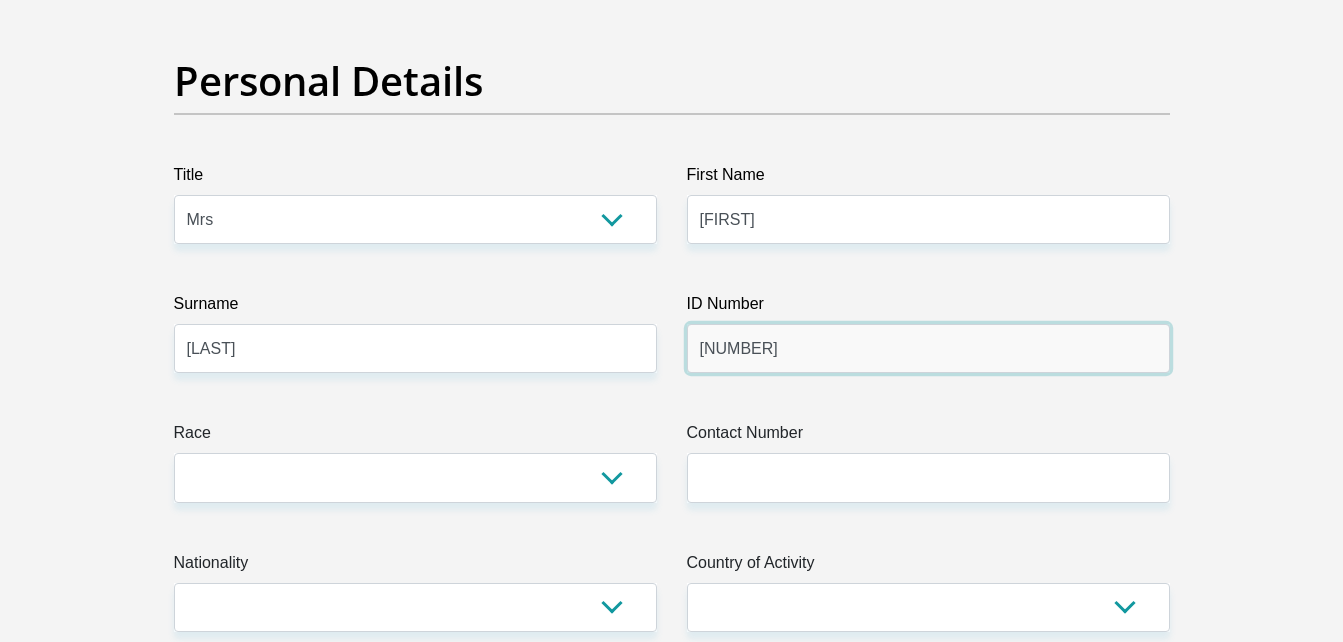 scroll, scrollTop: 200, scrollLeft: 0, axis: vertical 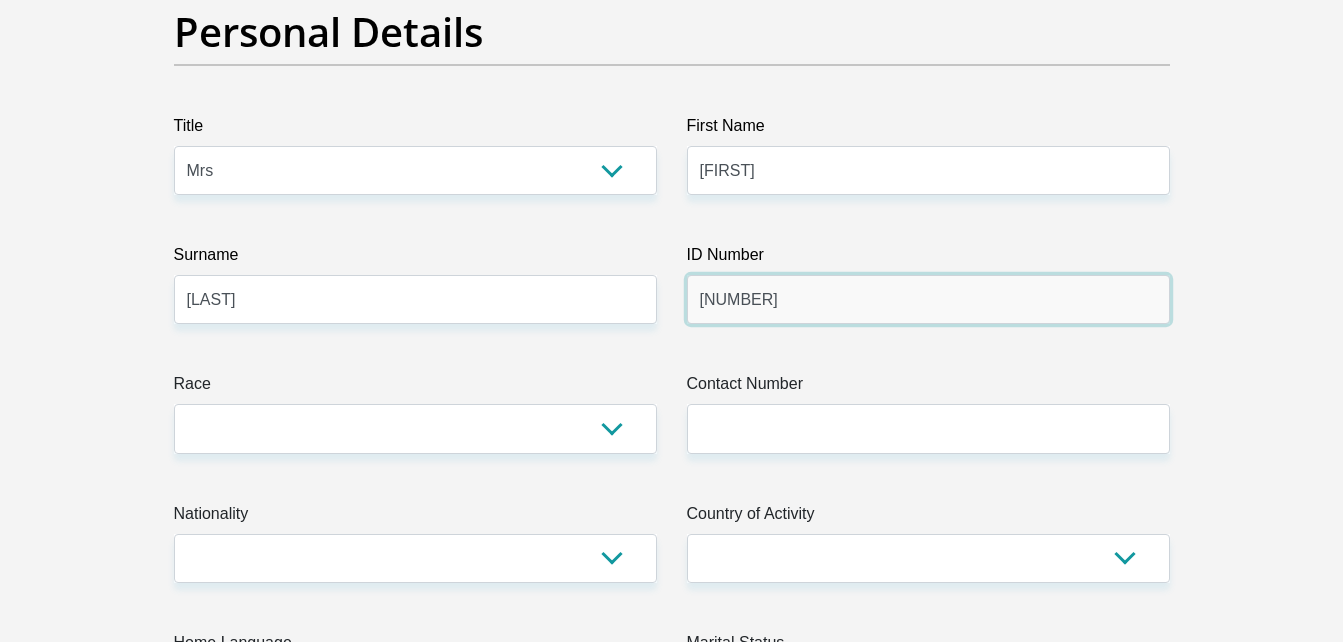 type on "8506130192089" 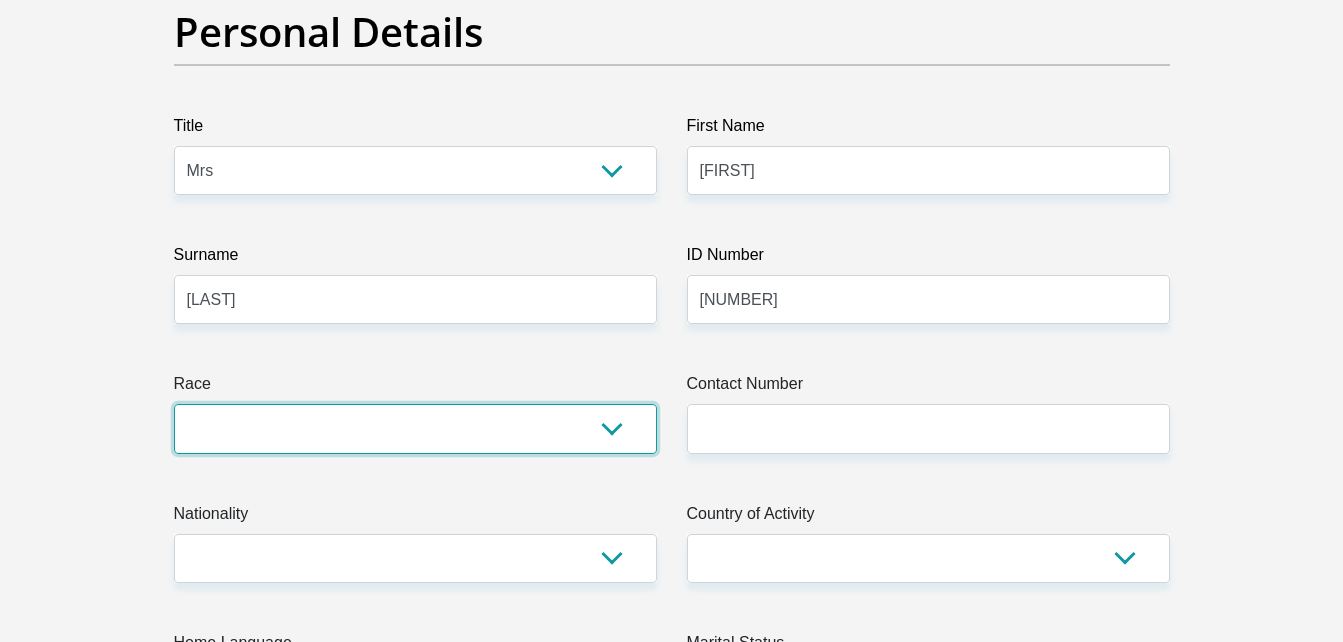 click on "Black
Coloured
Indian
White
Other" at bounding box center (415, 428) 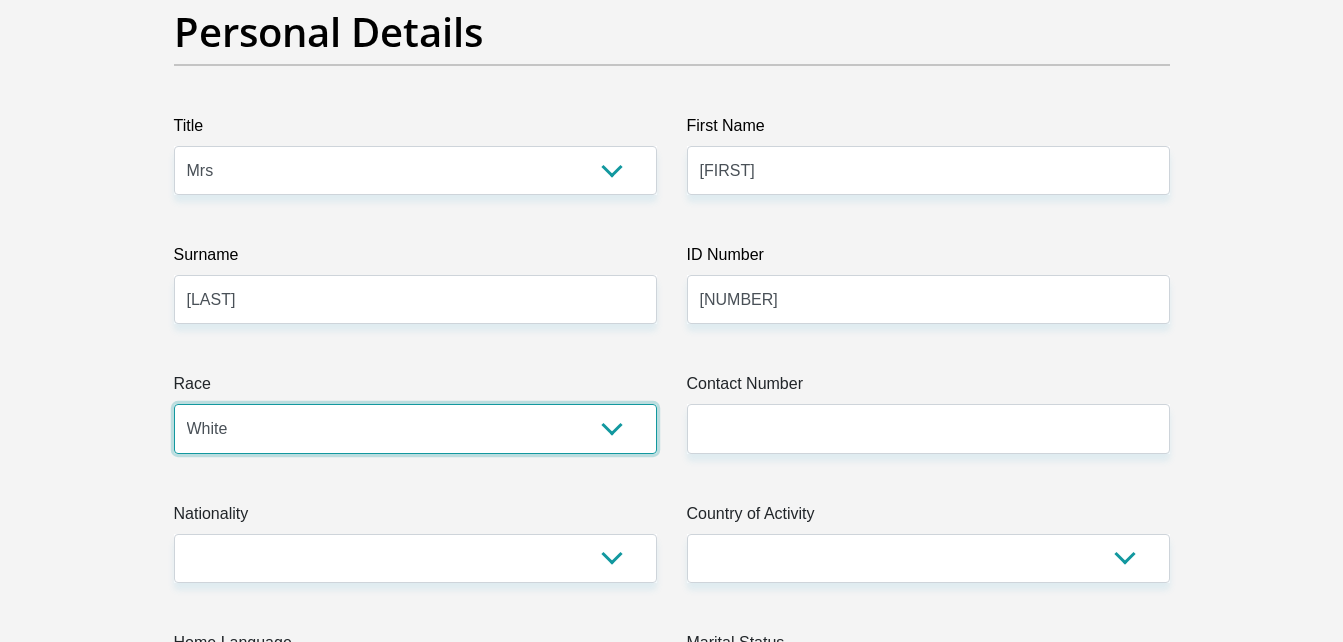 click on "Black
Coloured
Indian
White
Other" at bounding box center (415, 428) 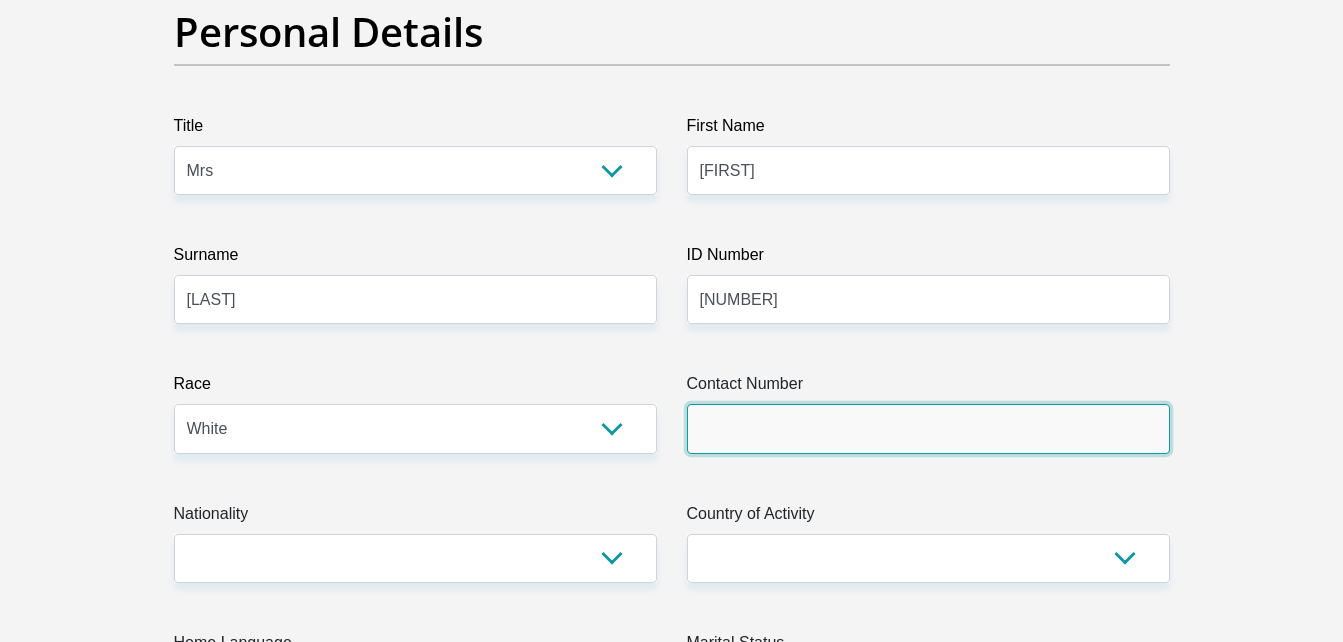 click on "Contact Number" at bounding box center (928, 428) 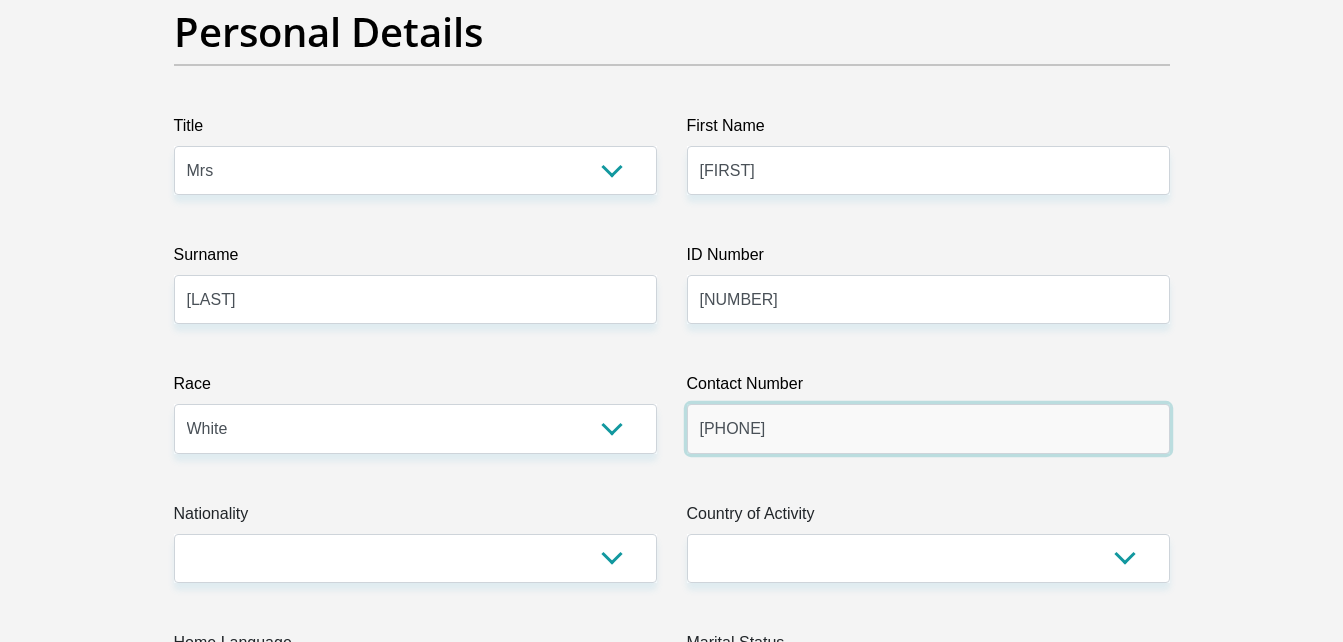 type on "0713166658" 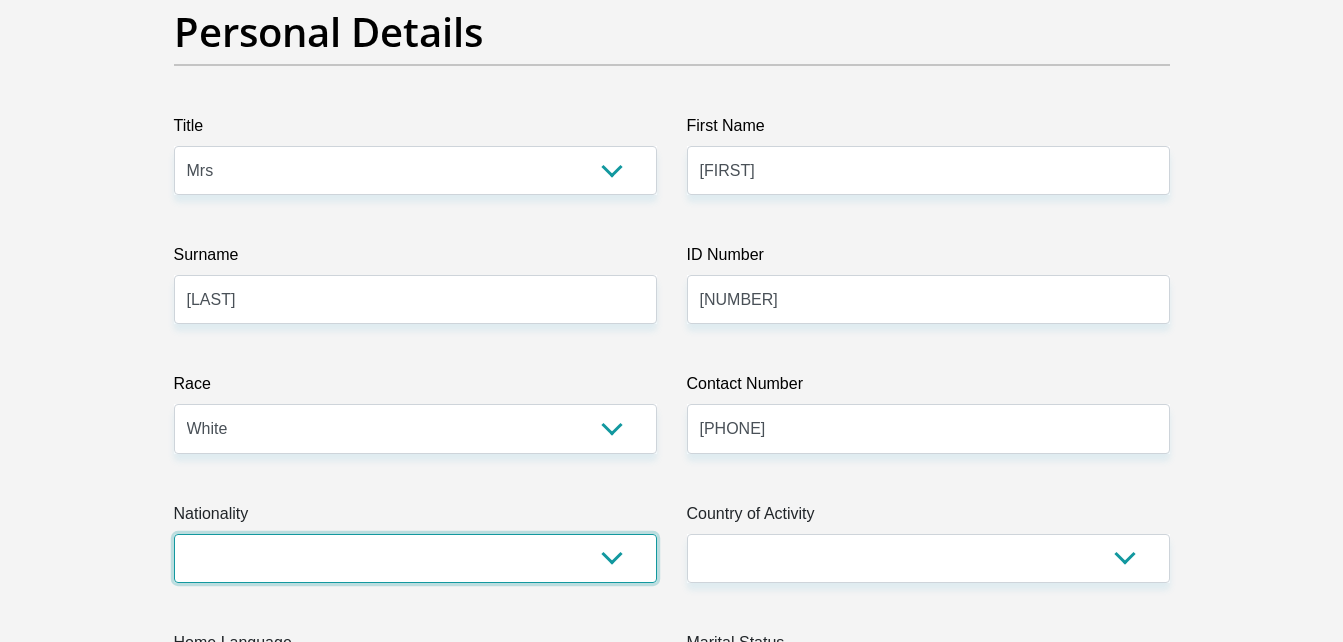 click on "South Africa
Afghanistan
Aland Islands
Albania
Algeria
America Samoa
American Virgin Islands
Andorra
Angola
Anguilla
Antarctica
Antigua and Barbuda
Argentina
Armenia
Aruba
Ascension Island
Australia
Austria
Azerbaijan
Bahamas
Bahrain
Bangladesh
Barbados
Chad" at bounding box center [415, 558] 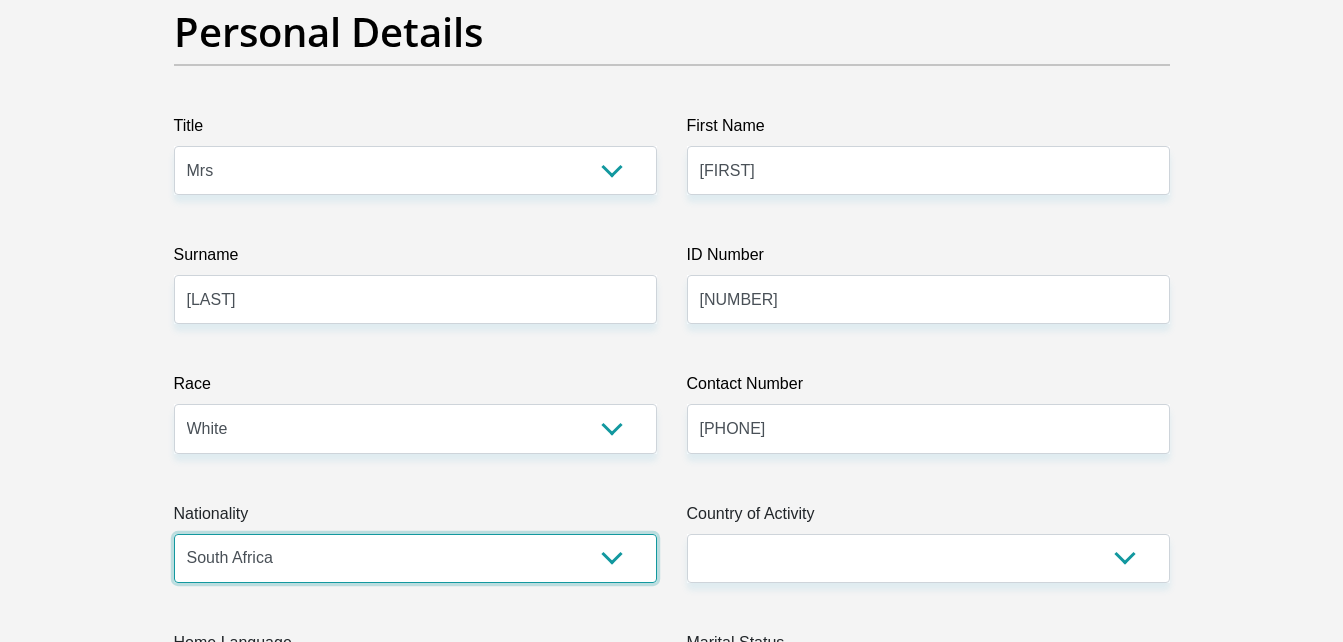 click on "South Africa
Afghanistan
Aland Islands
Albania
Algeria
America Samoa
American Virgin Islands
Andorra
Angola
Anguilla
Antarctica
Antigua and Barbuda
Argentina
Armenia
Aruba
Ascension Island
Australia
Austria
Azerbaijan
Bahamas
Bahrain
Bangladesh
Barbados
Chad" at bounding box center [415, 558] 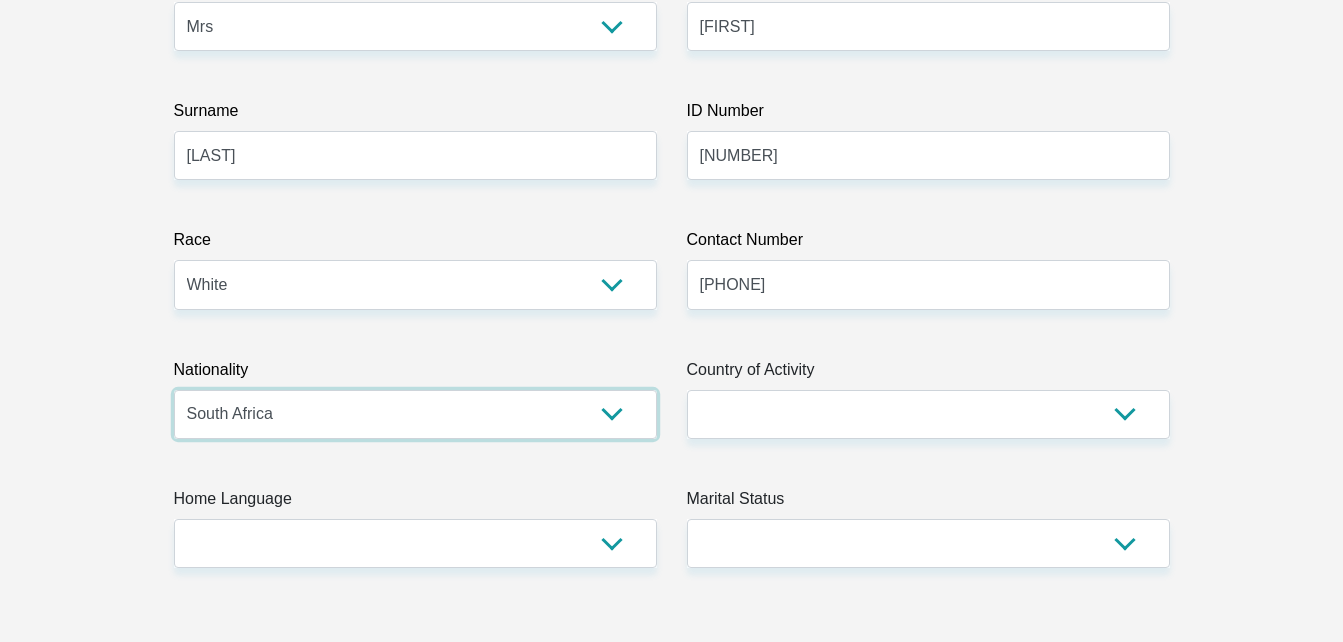 scroll, scrollTop: 400, scrollLeft: 0, axis: vertical 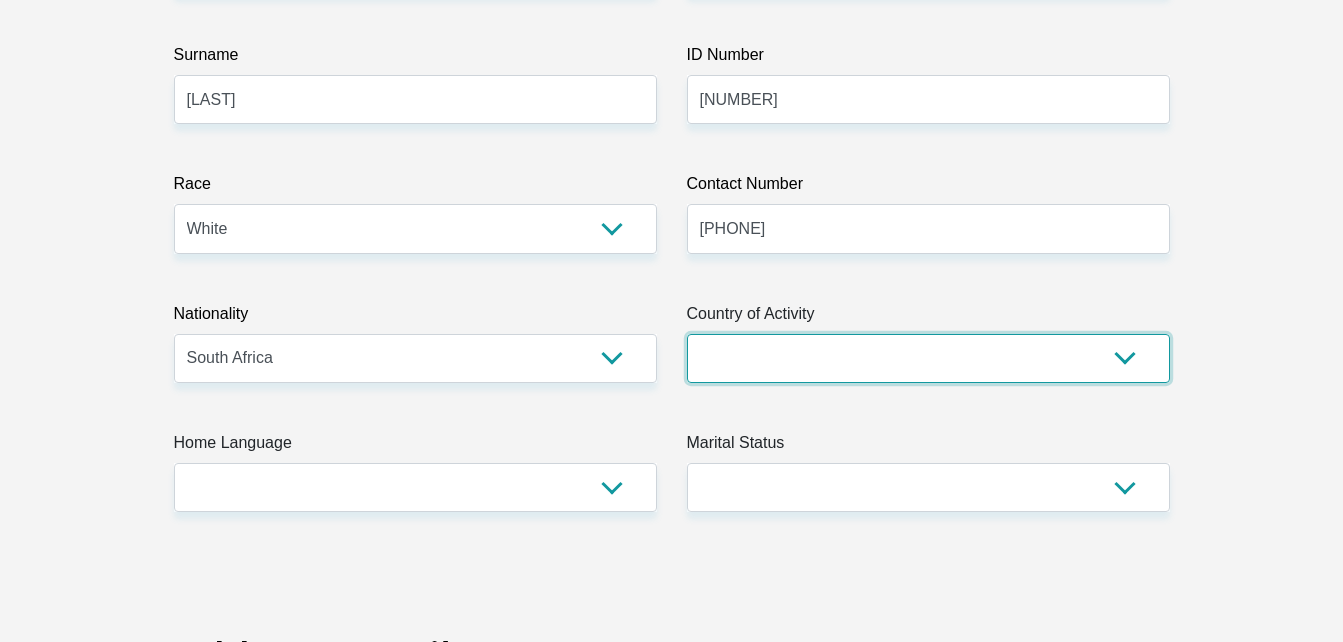 click on "South Africa
Afghanistan
Aland Islands
Albania
Algeria
America Samoa
American Virgin Islands
Andorra
Angola
Anguilla
Antarctica
Antigua and Barbuda
Argentina
Armenia
Aruba
Ascension Island
Australia
Austria
Azerbaijan
Chad" at bounding box center [928, 358] 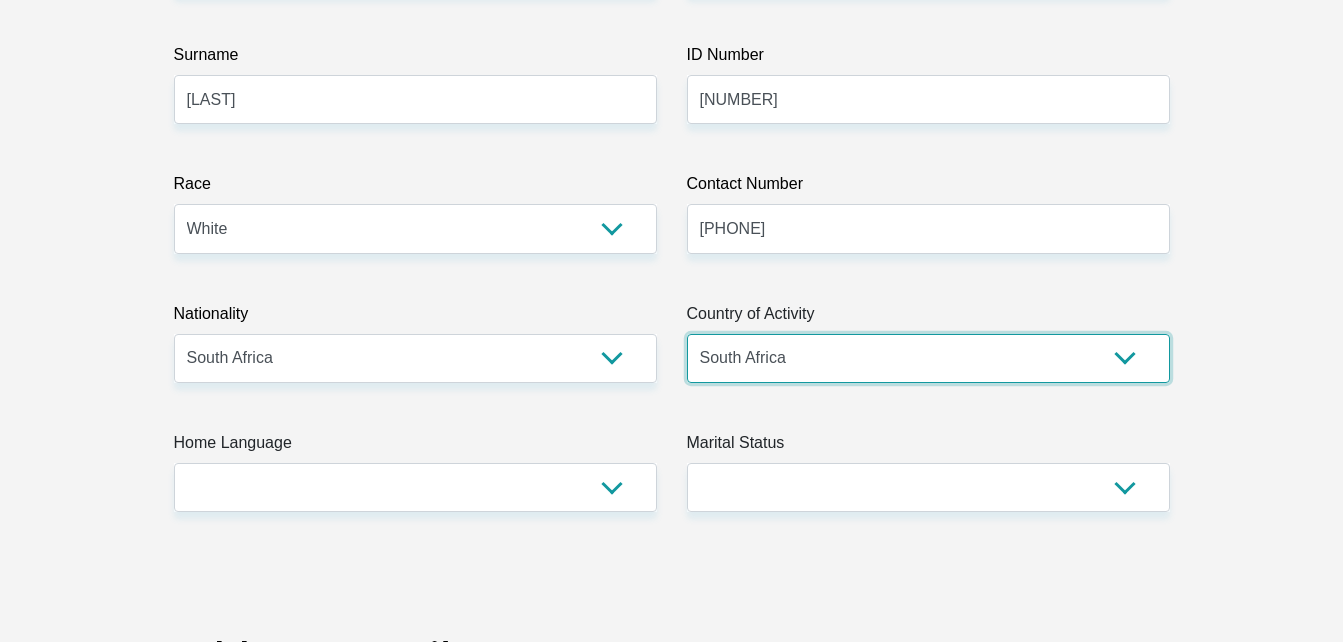 click on "South Africa
Afghanistan
Aland Islands
Albania
Algeria
America Samoa
American Virgin Islands
Andorra
Angola
Anguilla
Antarctica
Antigua and Barbuda
Argentina
Armenia
Aruba
Ascension Island
Australia
Austria
Azerbaijan
Chad" at bounding box center (928, 358) 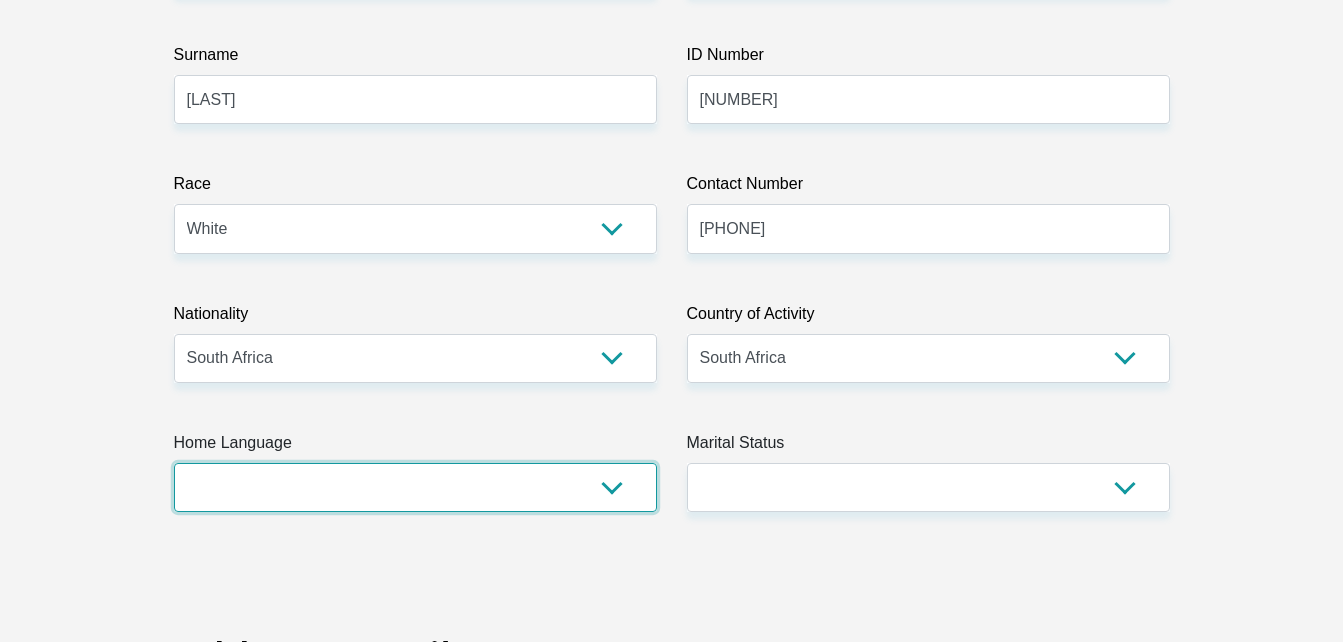 click on "Afrikaans
English
Sepedi
South Ndebele
Southern Sotho
Swati
Tsonga
Tswana
Venda
Xhosa
Zulu
Other" at bounding box center [415, 487] 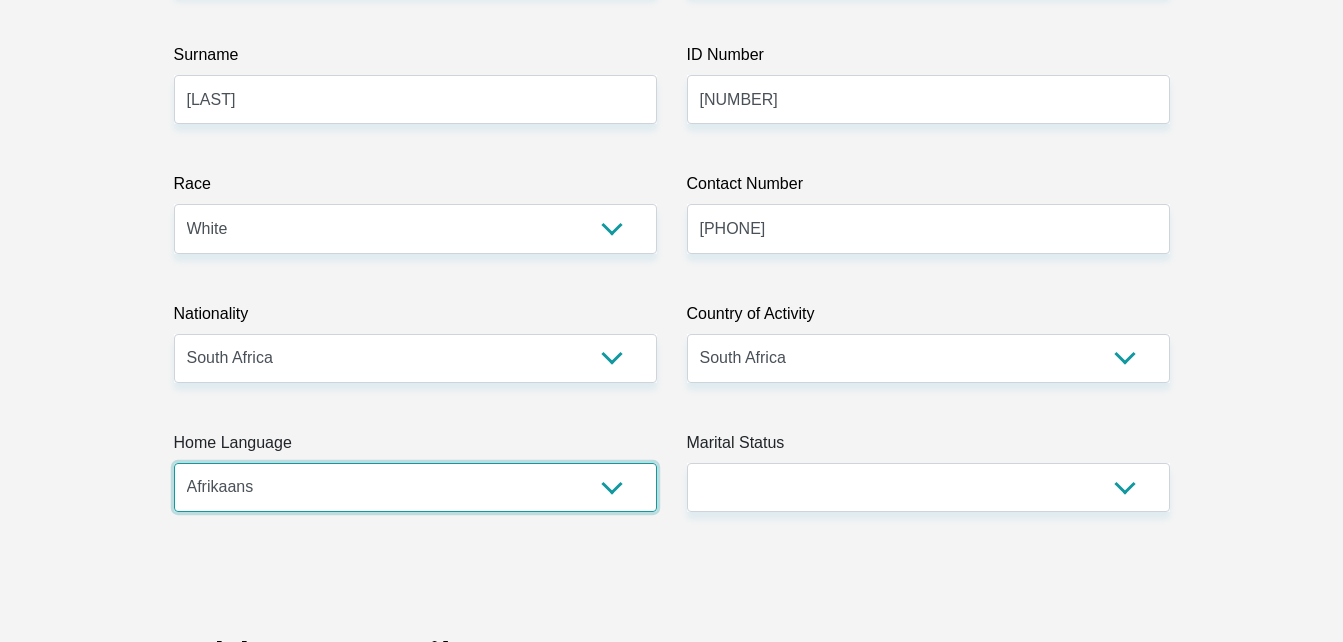 click on "Afrikaans
English
Sepedi
South Ndebele
Southern Sotho
Swati
Tsonga
Tswana
Venda
Xhosa
Zulu
Other" at bounding box center [415, 487] 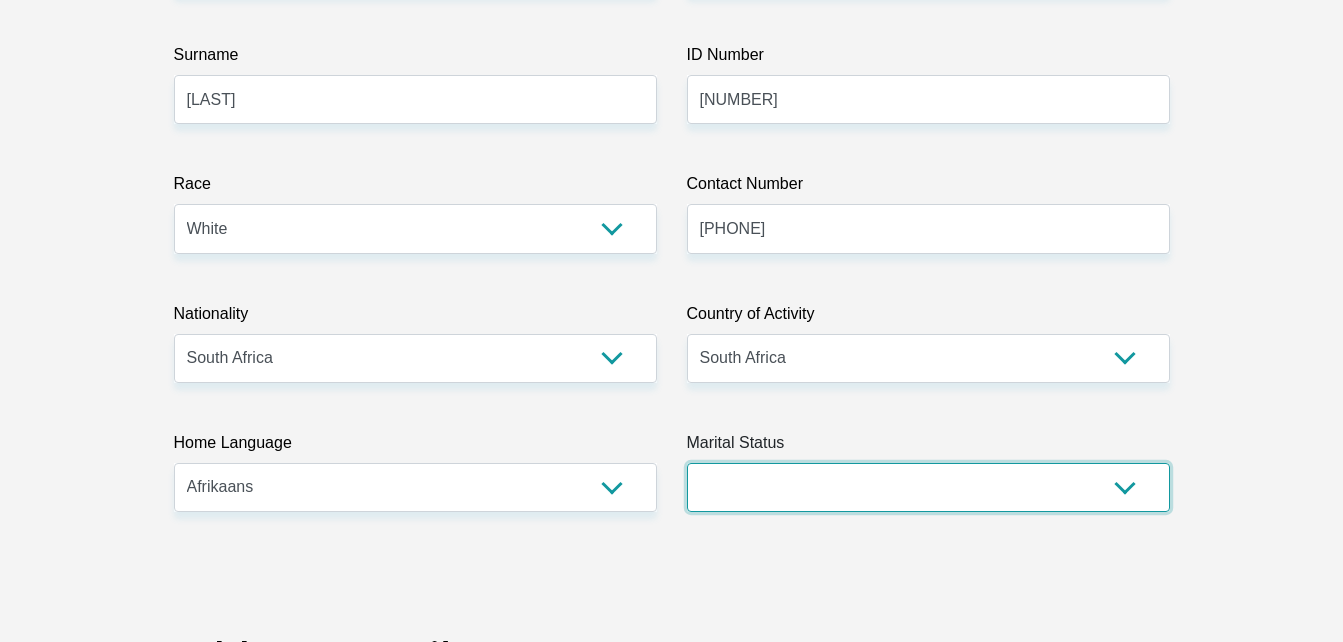click on "Married ANC
Single
Divorced
Widowed
Married COP or Customary Law" at bounding box center (928, 487) 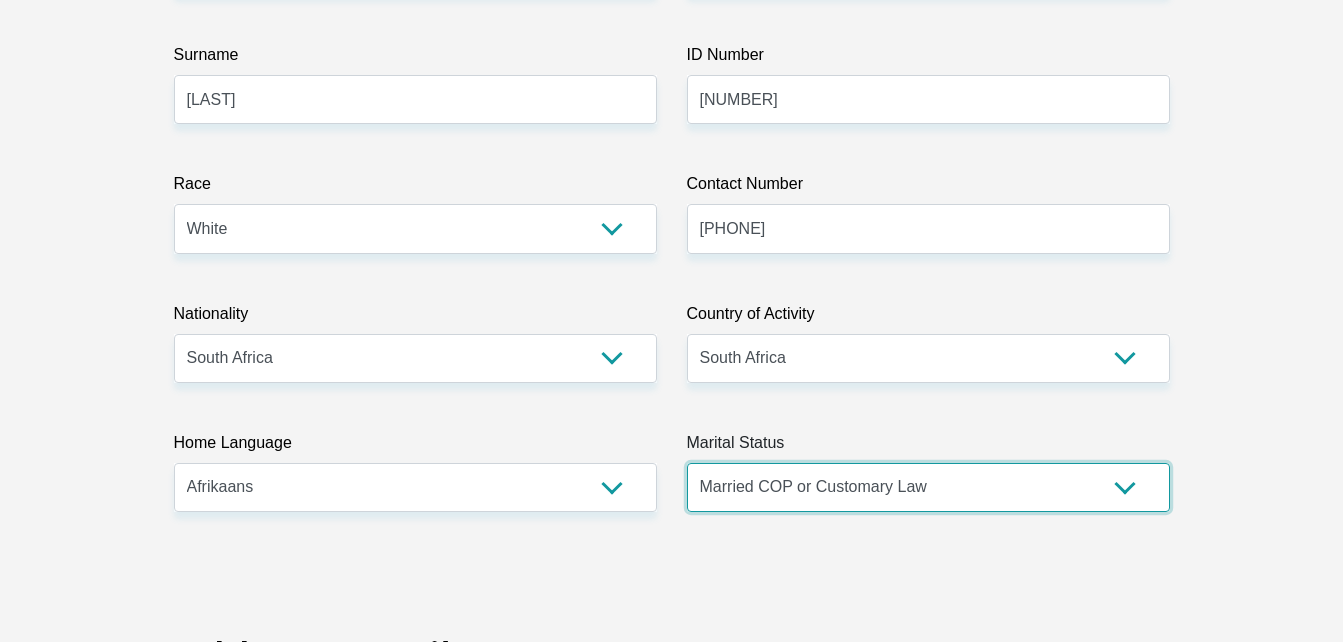 click on "Married ANC
Single
Divorced
Widowed
Married COP or Customary Law" at bounding box center [928, 487] 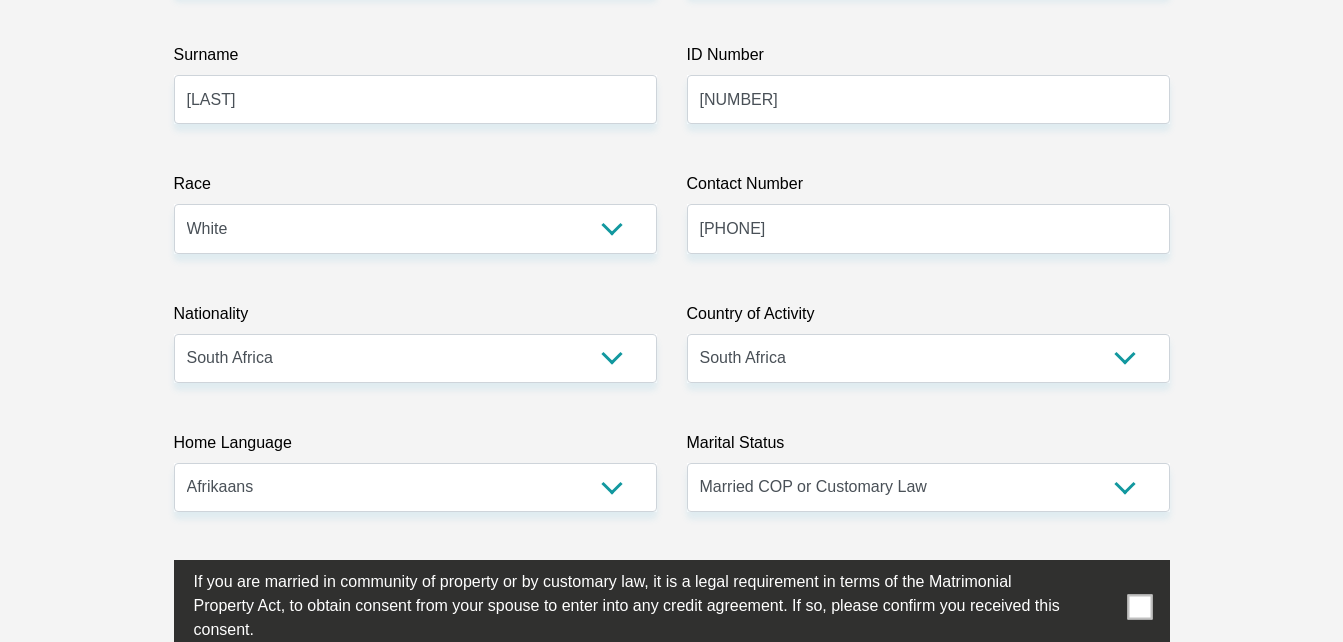 click at bounding box center [1139, 607] 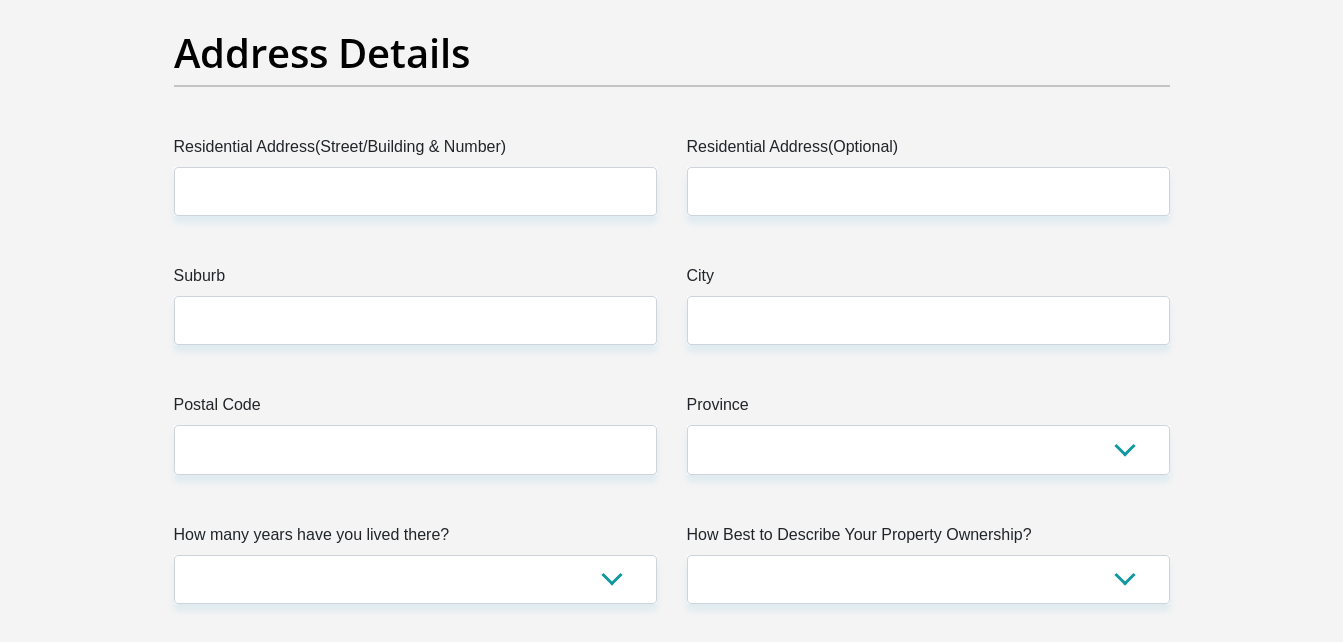 scroll, scrollTop: 1100, scrollLeft: 0, axis: vertical 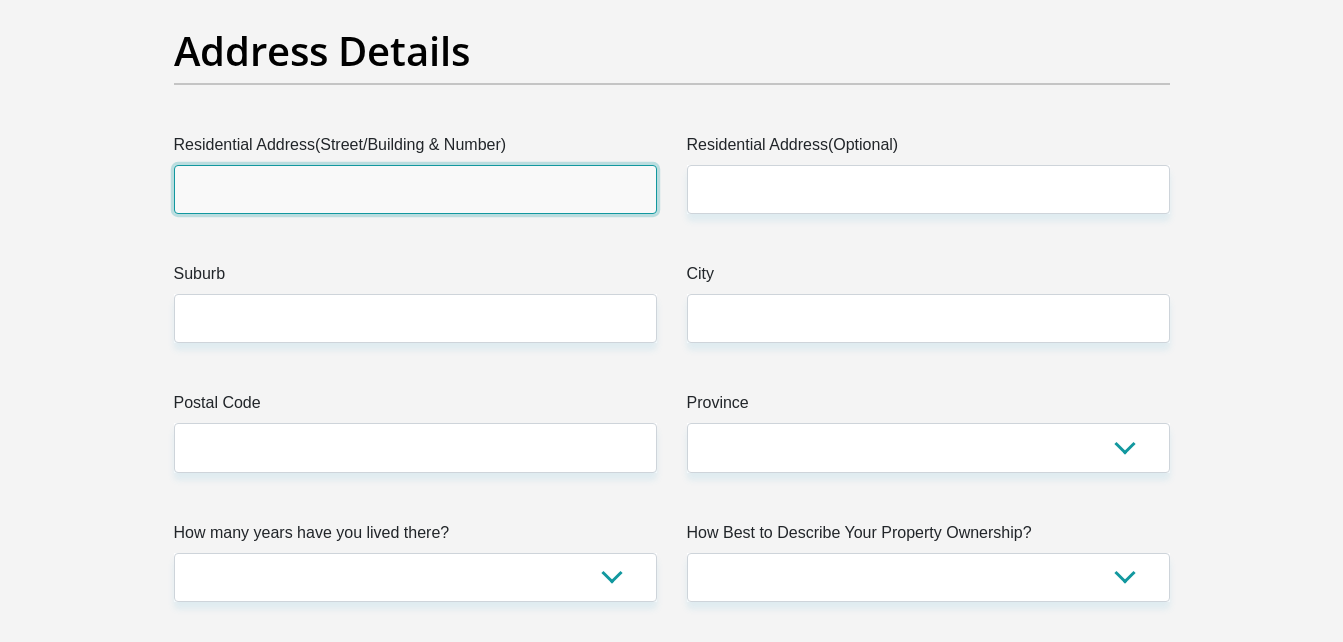 click on "Residential Address(Street/Building & Number)" at bounding box center (415, 189) 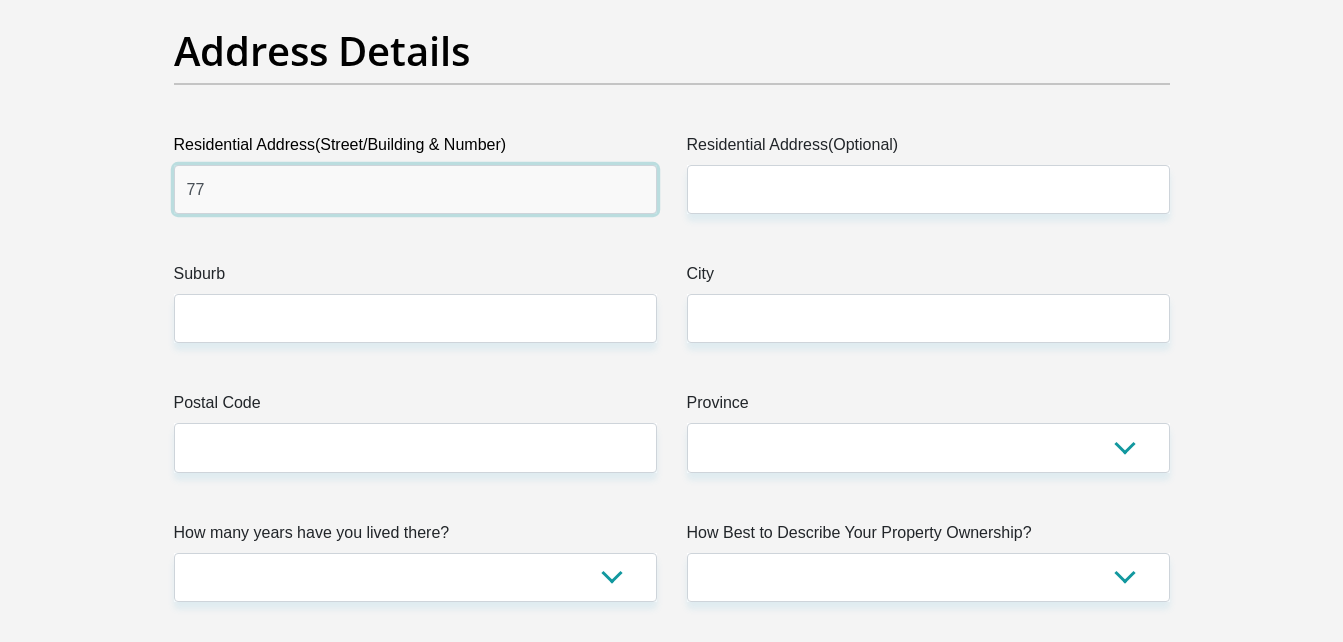 type on "77" 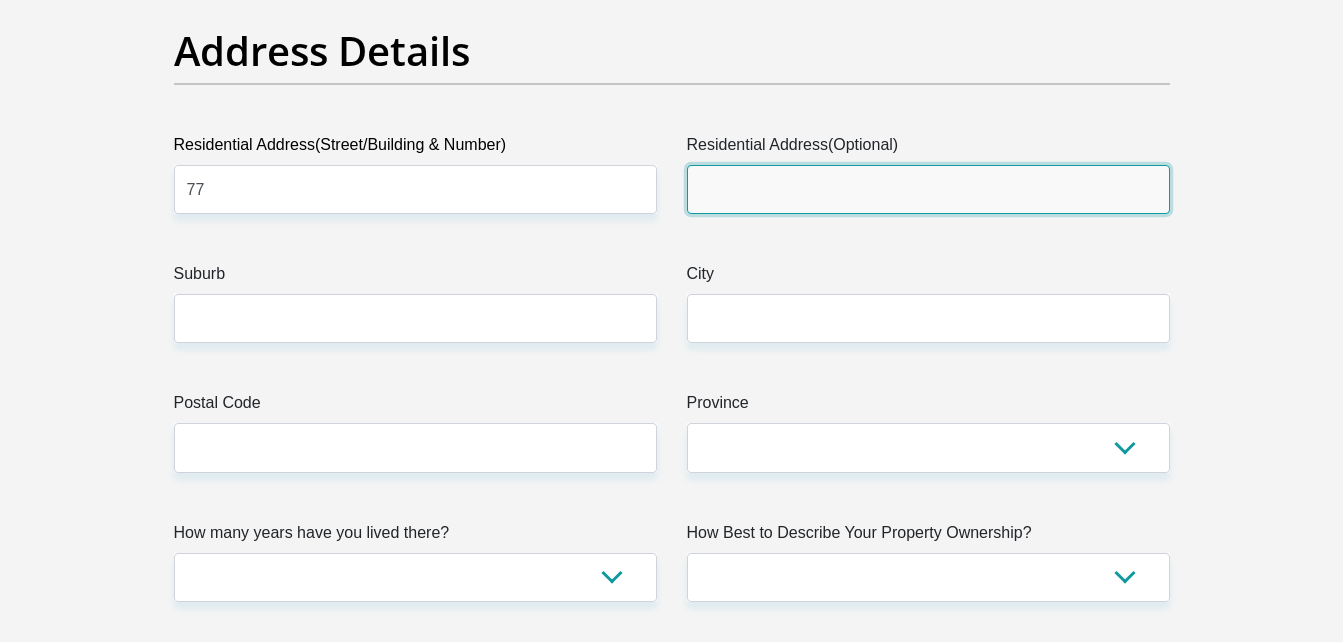 click on "Residential Address(Optional)" at bounding box center [928, 189] 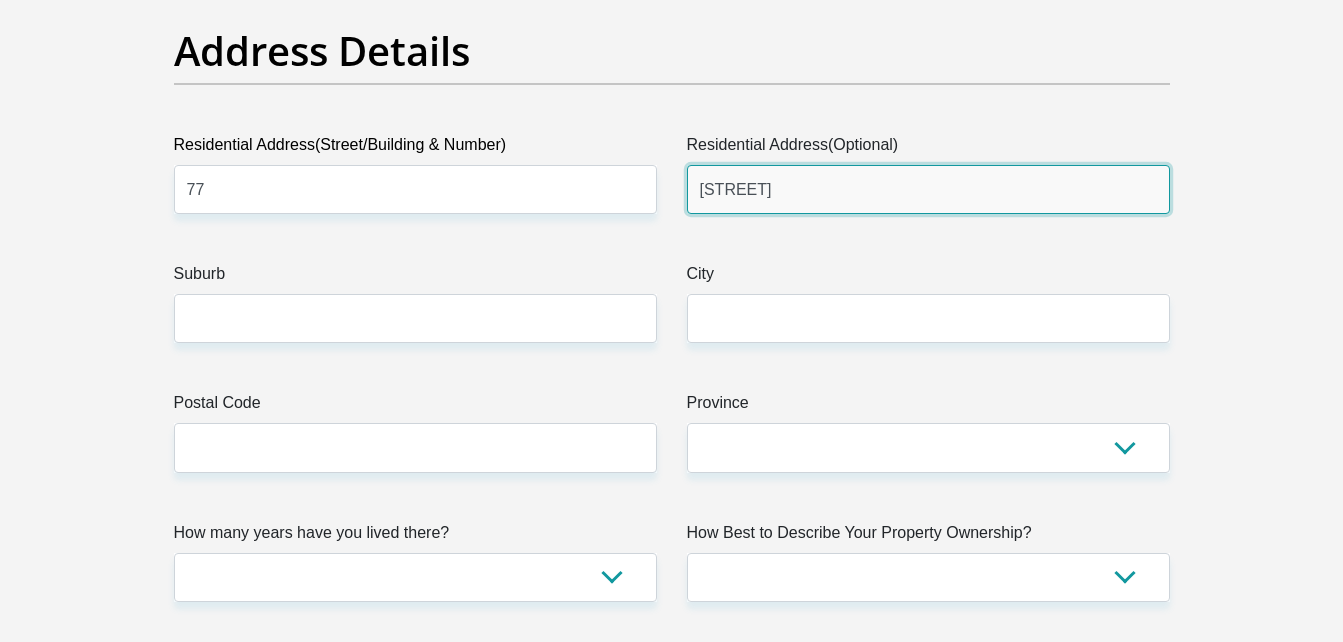 type on "Kilburn street" 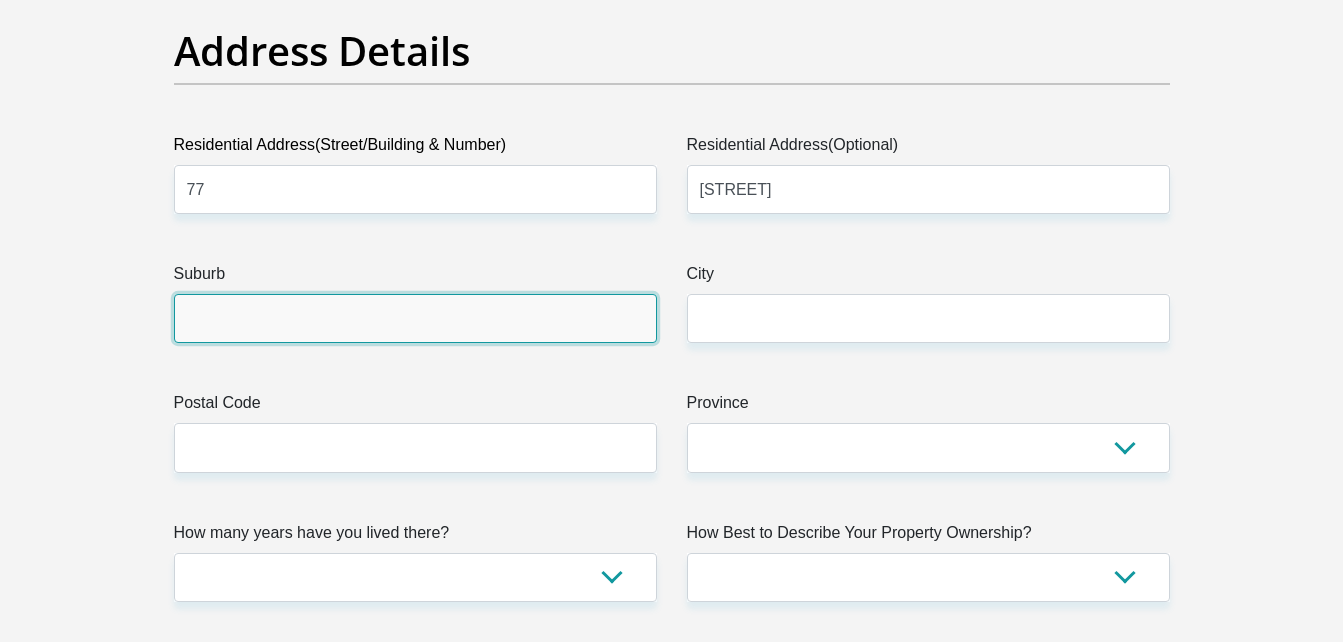 click on "Suburb" at bounding box center [415, 318] 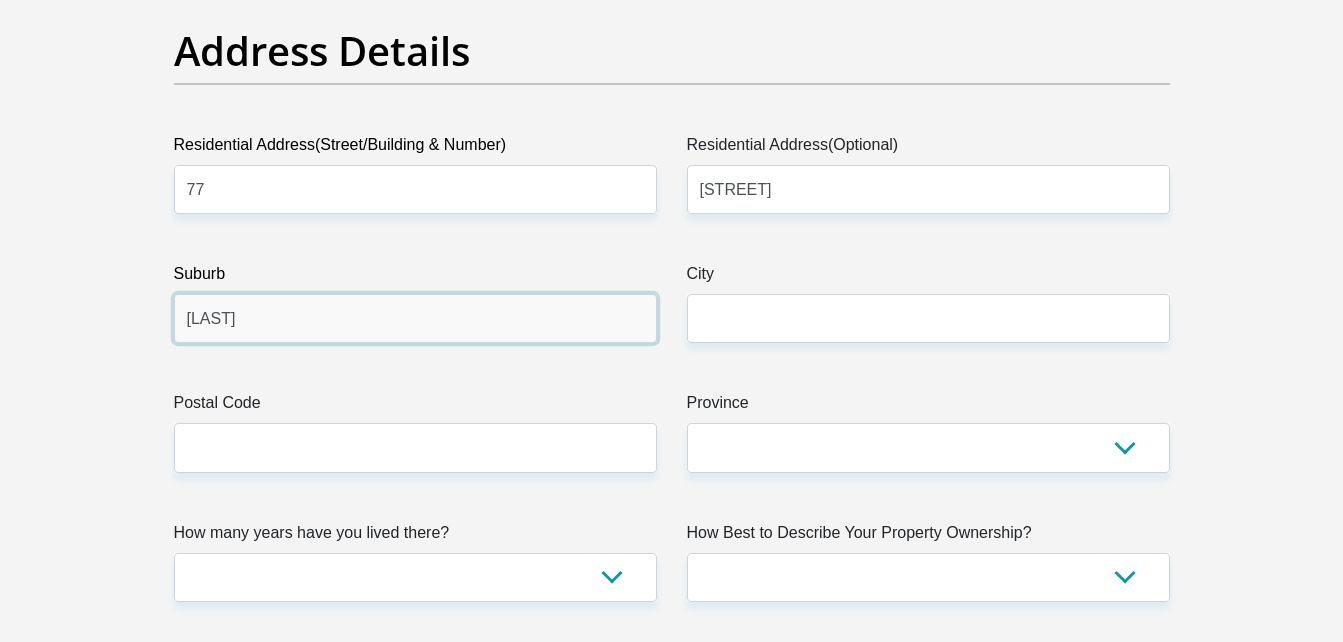 type on "Horizon" 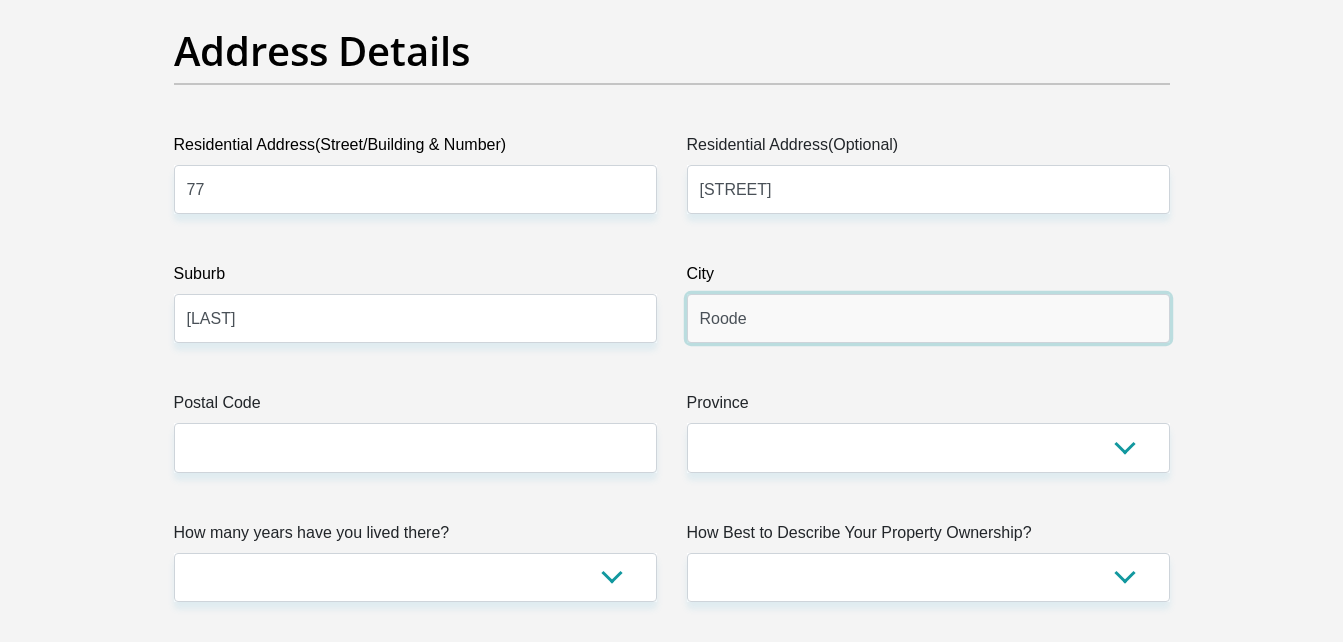 type on "Roodepoort" 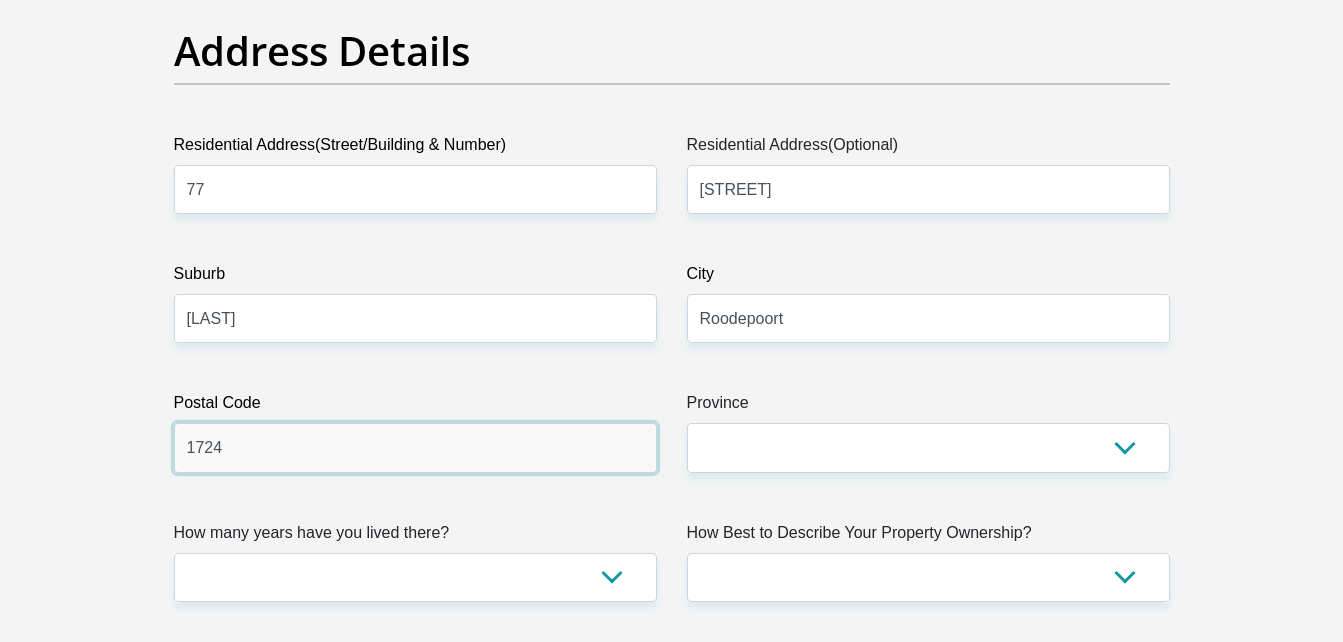 type on "1724" 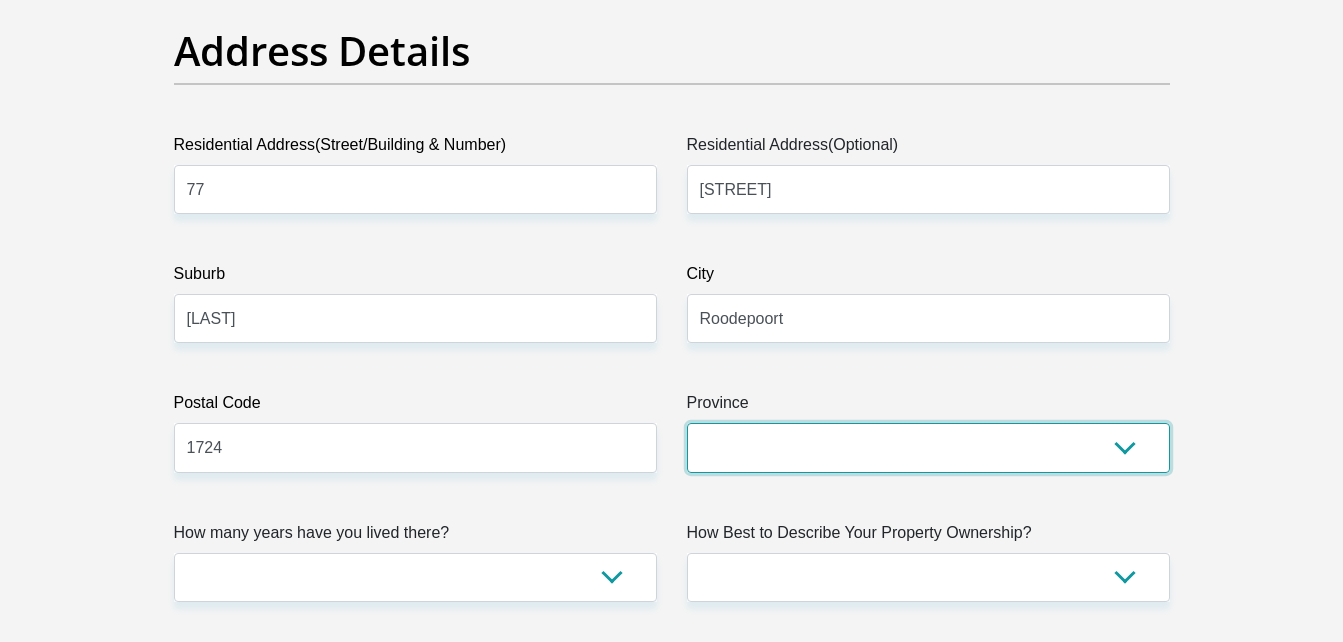 click on "Eastern Cape
Free State
Gauteng
KwaZulu-Natal
Limpopo
Mpumalanga
Northern Cape
North West
Western Cape" at bounding box center [928, 447] 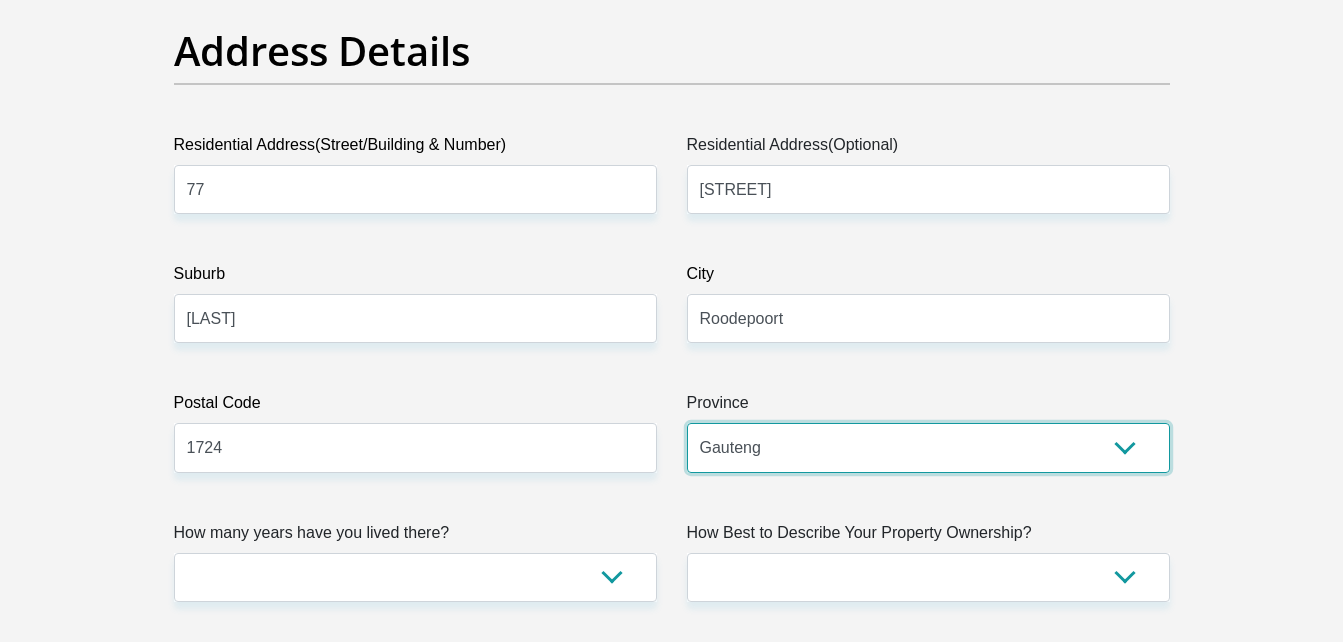 click on "Eastern Cape
Free State
Gauteng
KwaZulu-Natal
Limpopo
Mpumalanga
Northern Cape
North West
Western Cape" at bounding box center (928, 447) 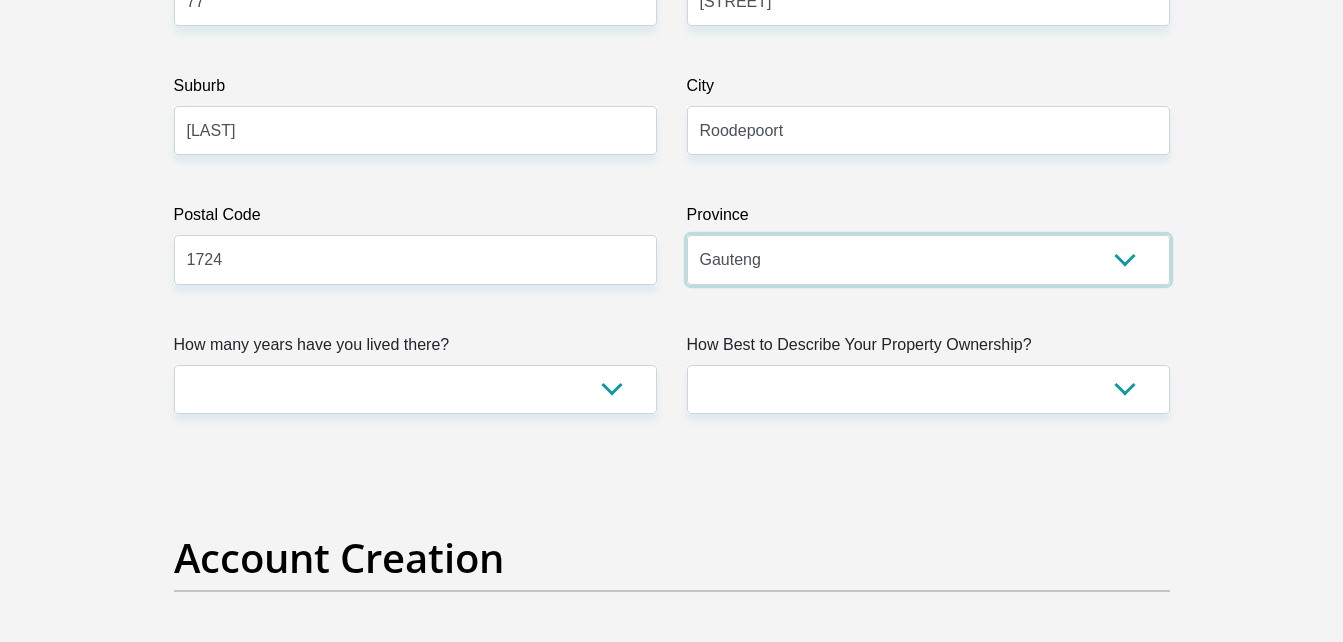 scroll, scrollTop: 1300, scrollLeft: 0, axis: vertical 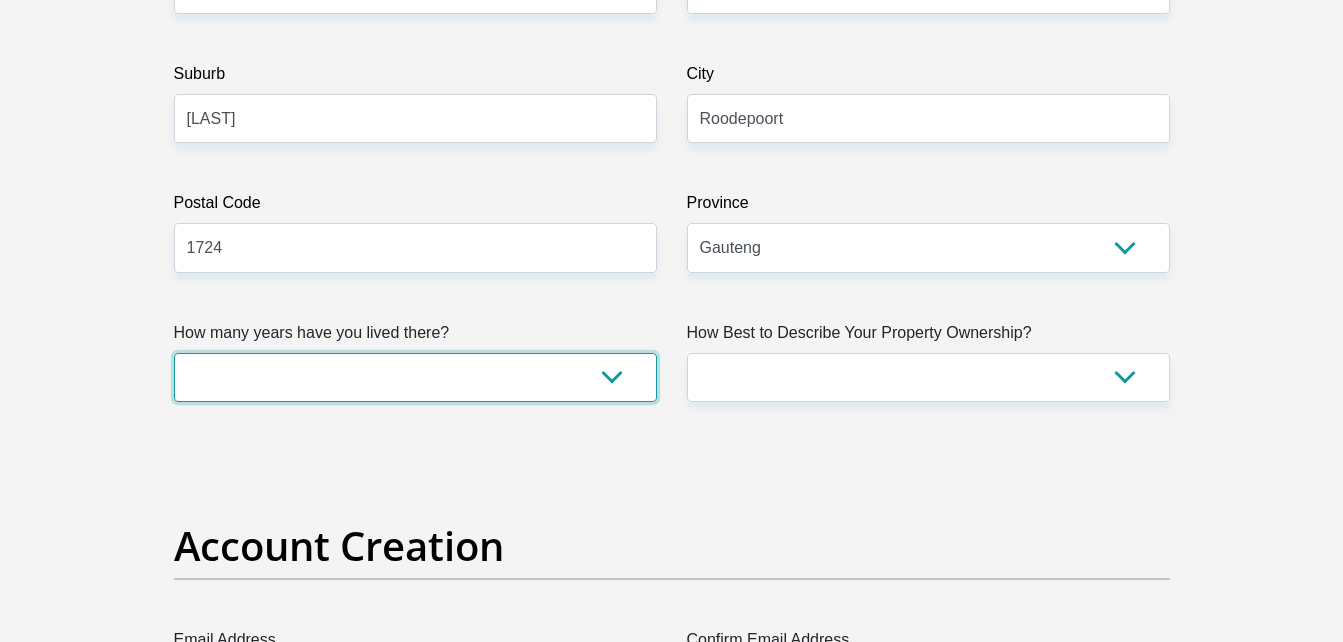 click on "less than 1 year
1-3 years
3-5 years
5+ years" at bounding box center [415, 377] 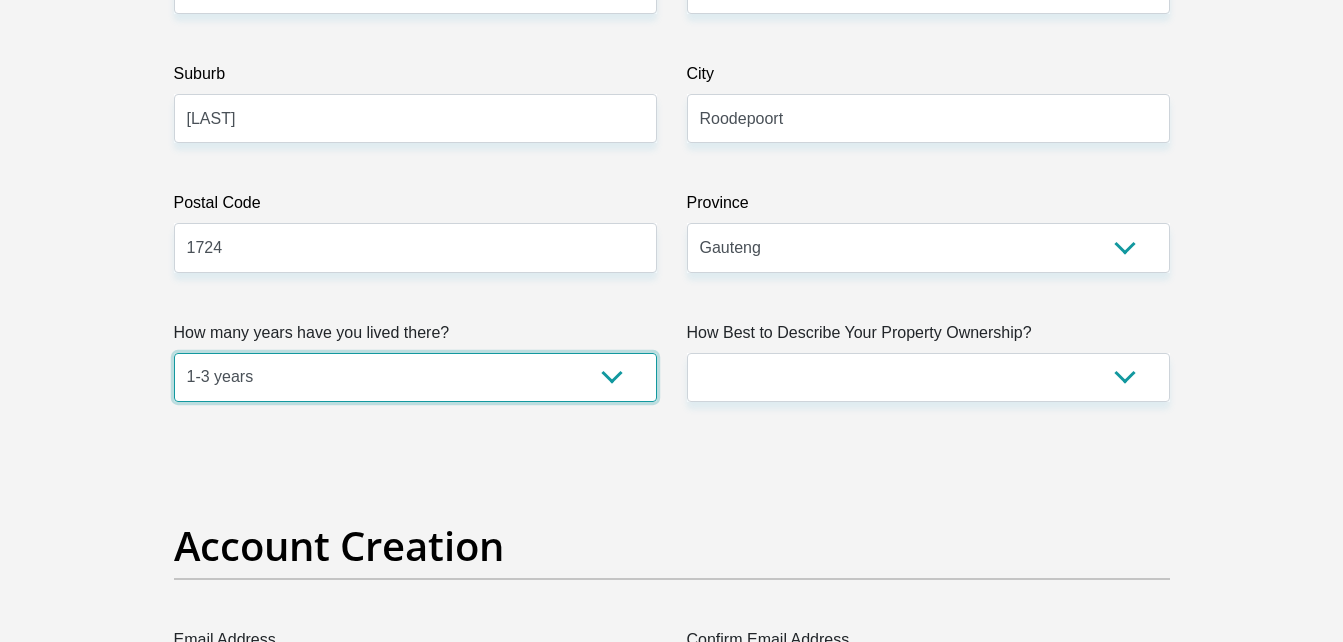click on "less than 1 year
1-3 years
3-5 years
5+ years" at bounding box center (415, 377) 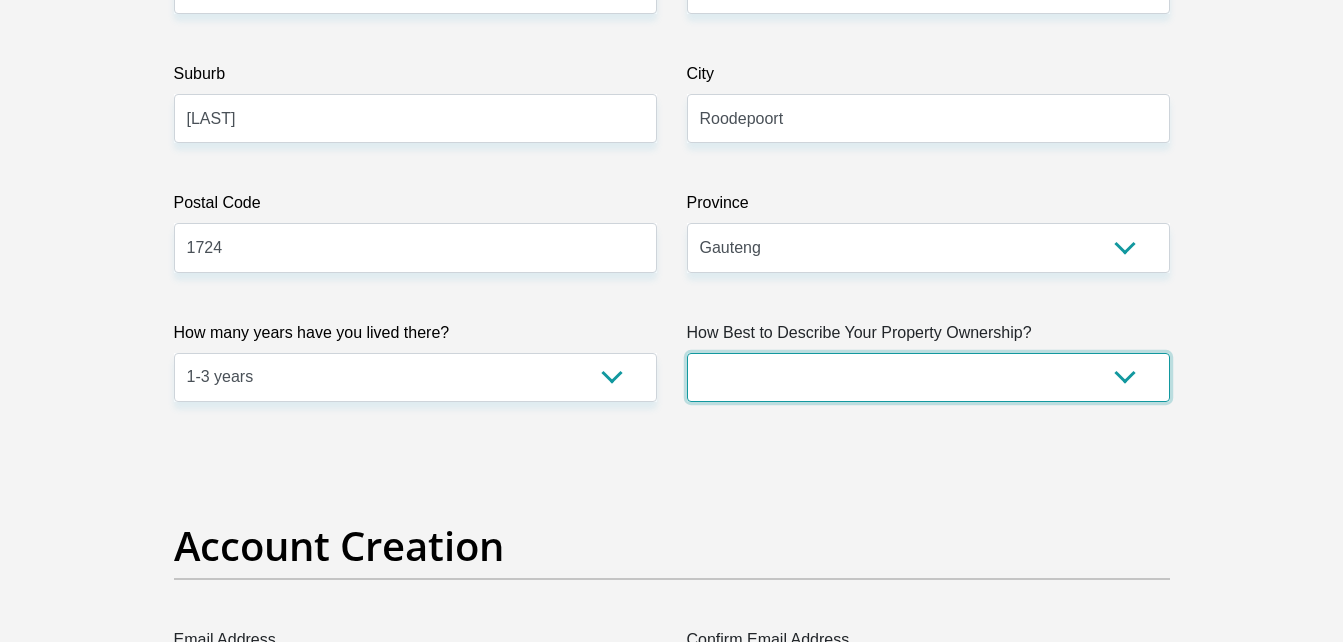 click on "Owned
Rented
Family Owned
Company Dwelling" at bounding box center [928, 377] 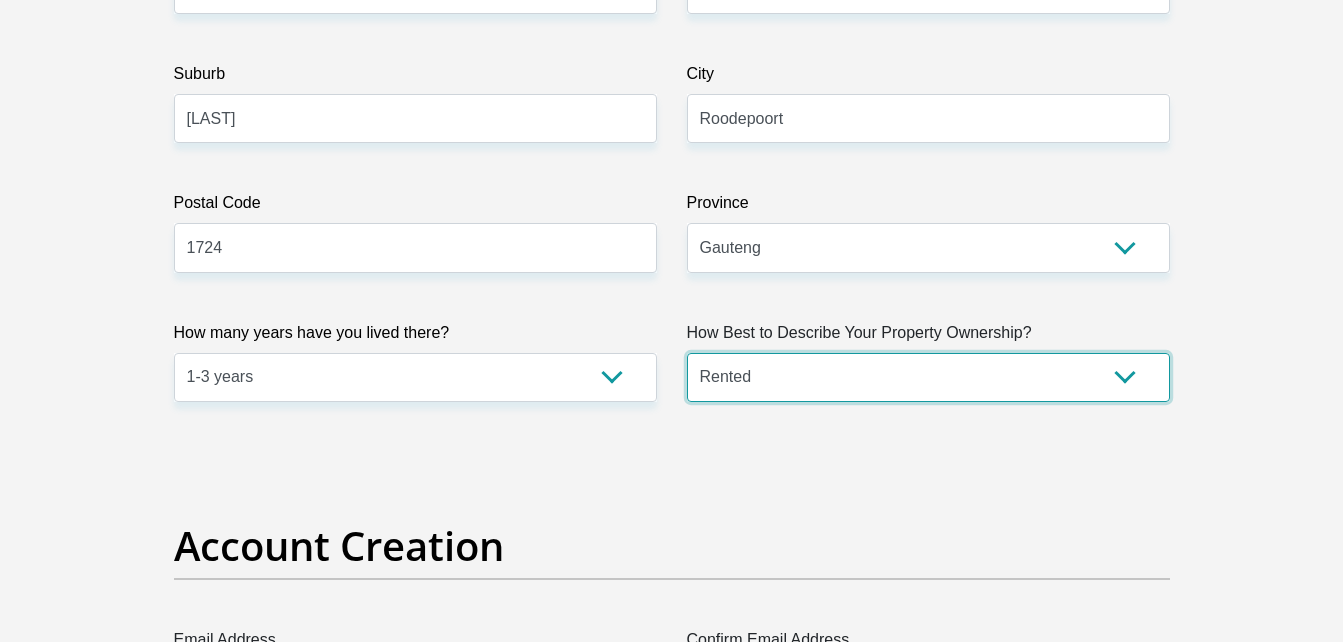 click on "Owned
Rented
Family Owned
Company Dwelling" at bounding box center [928, 377] 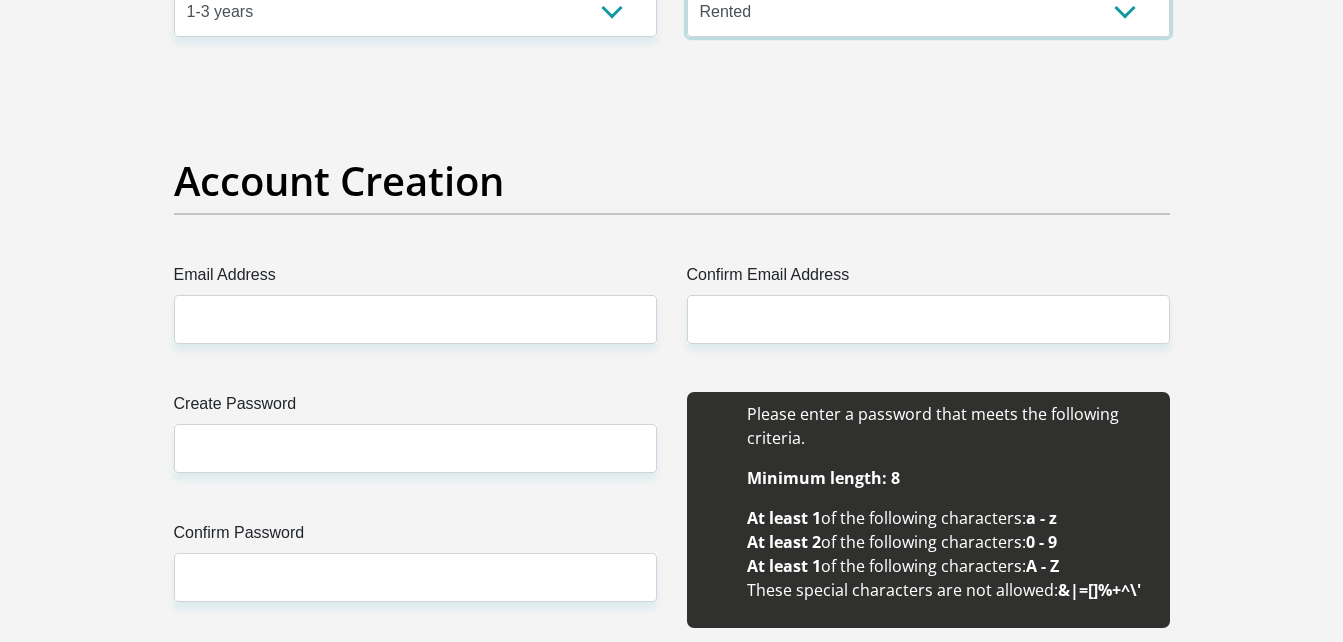 scroll, scrollTop: 1700, scrollLeft: 0, axis: vertical 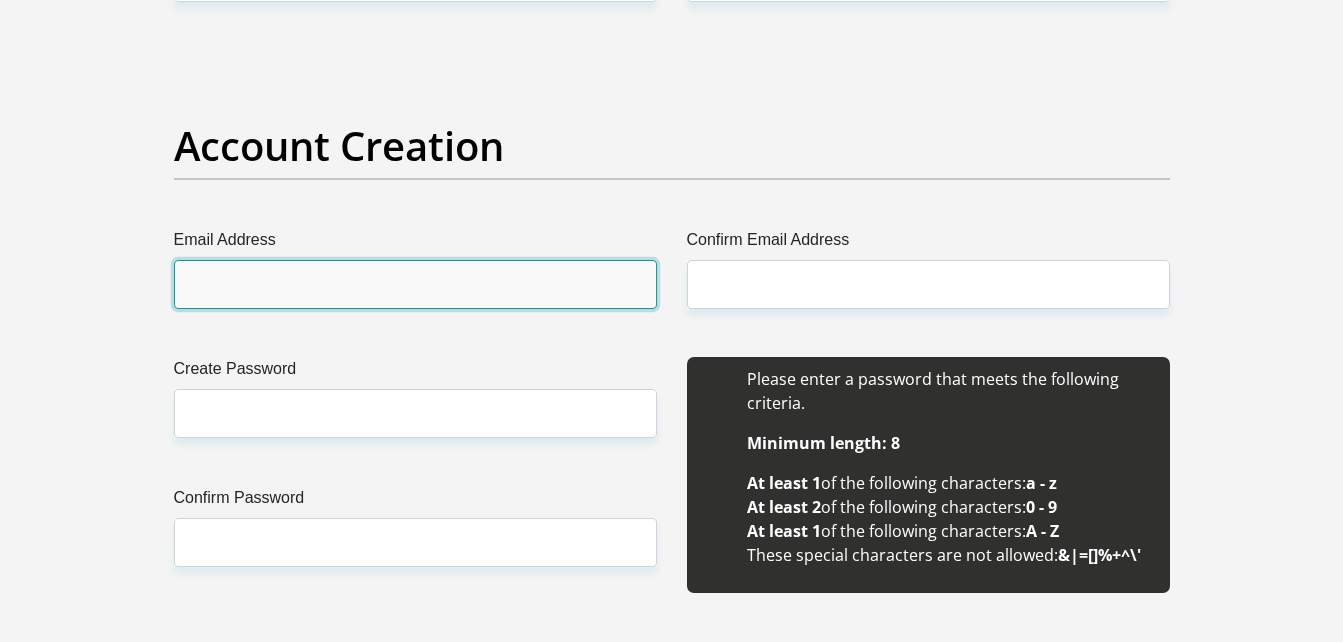 click on "Email Address" at bounding box center (415, 284) 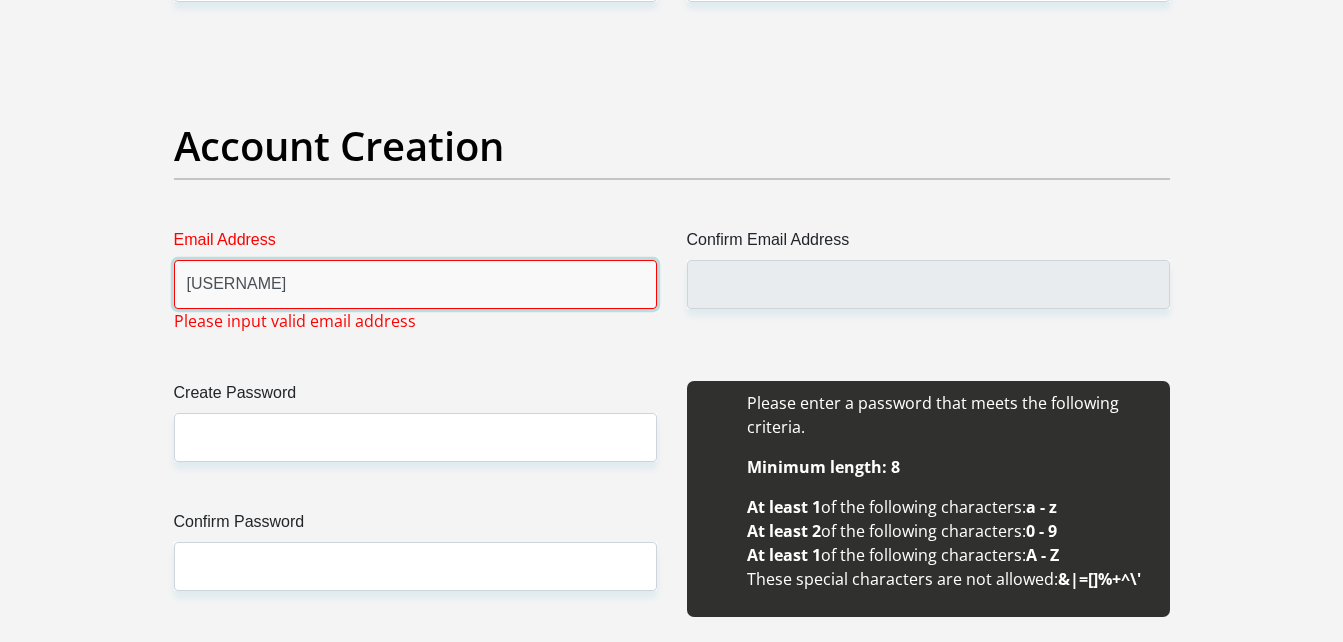 type on "tanyasnwow@gmail.com" 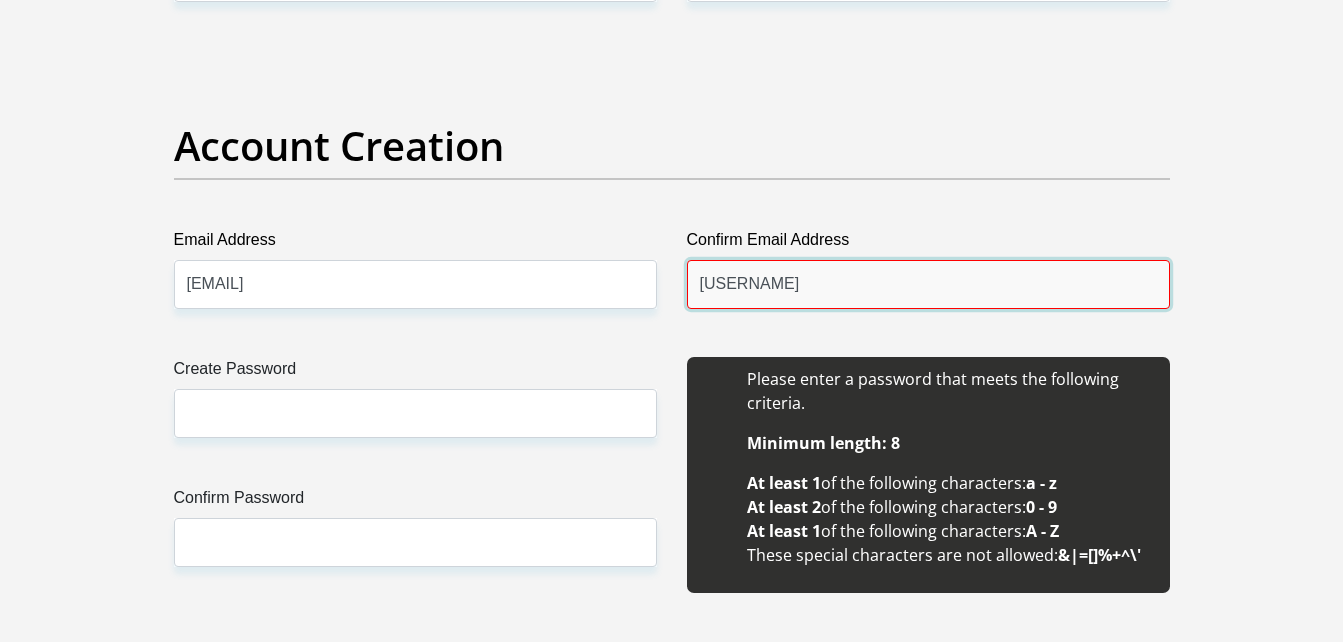 type on "tanyasnwow@gmail.com" 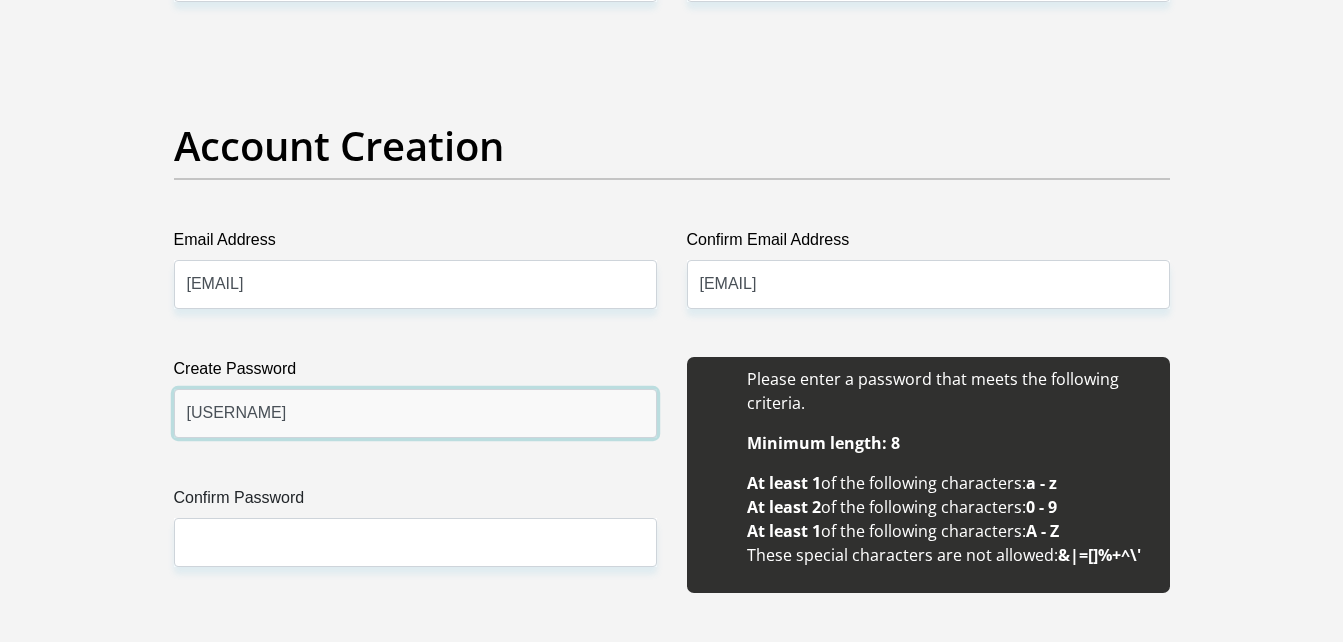 click on "N3yfourZ30" at bounding box center [415, 413] 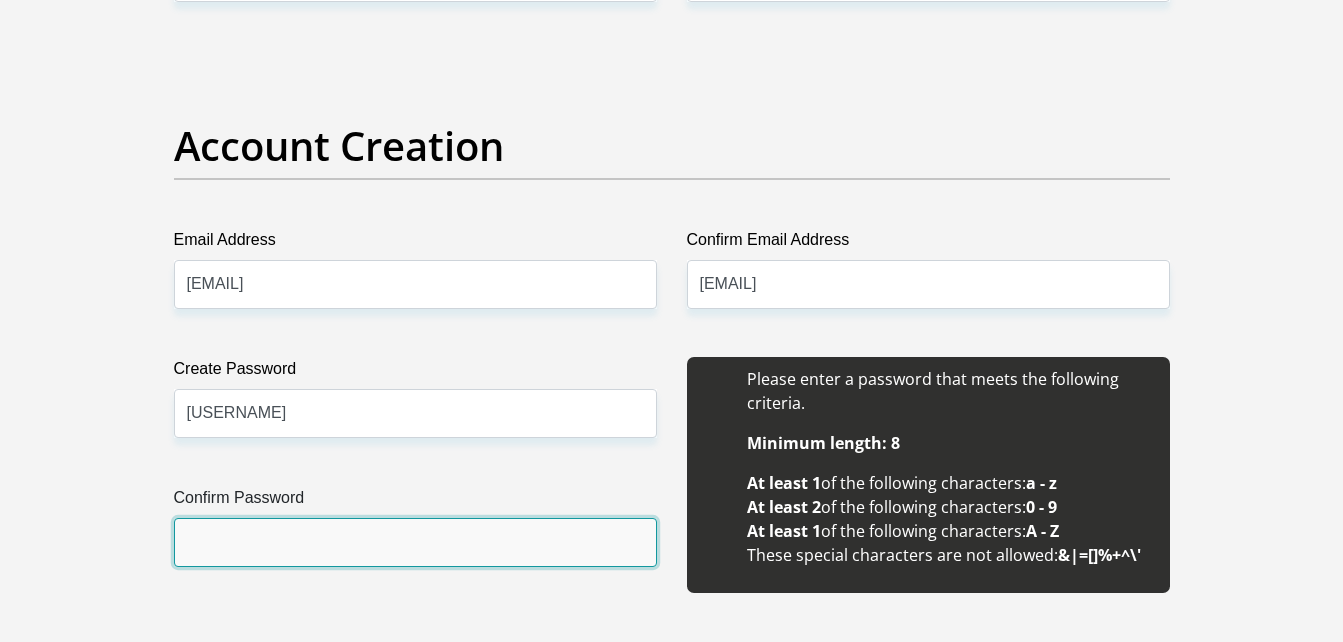 click on "Confirm Password" at bounding box center [415, 542] 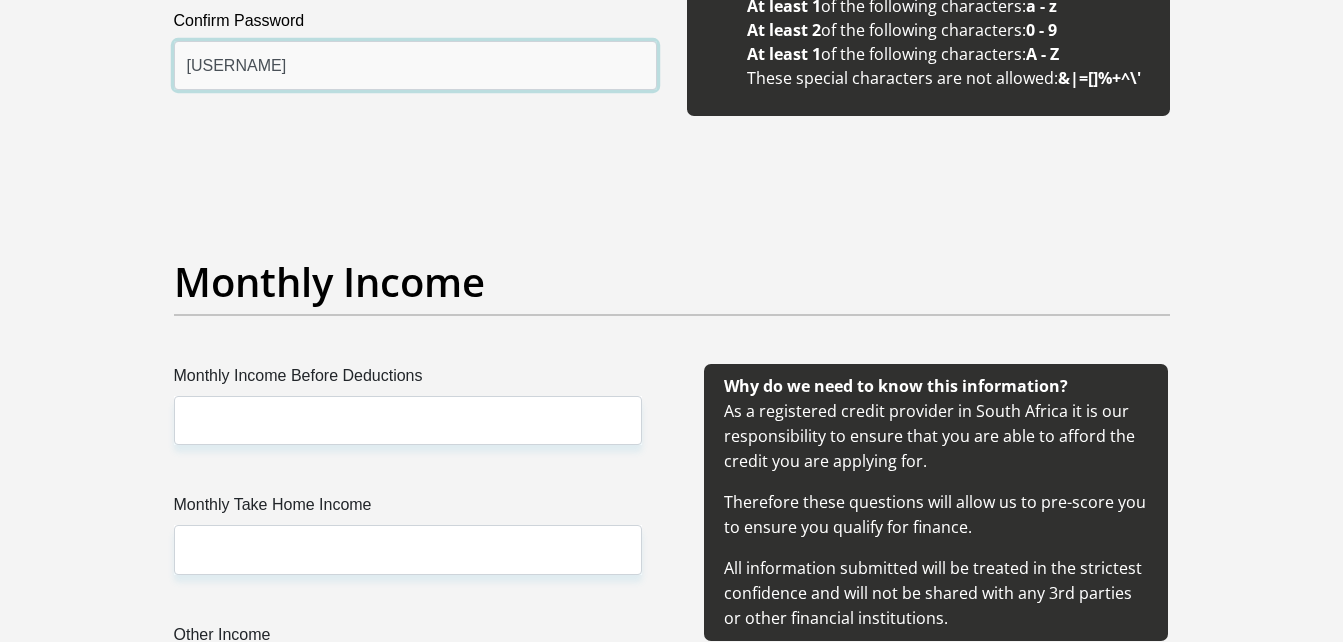 scroll, scrollTop: 2200, scrollLeft: 0, axis: vertical 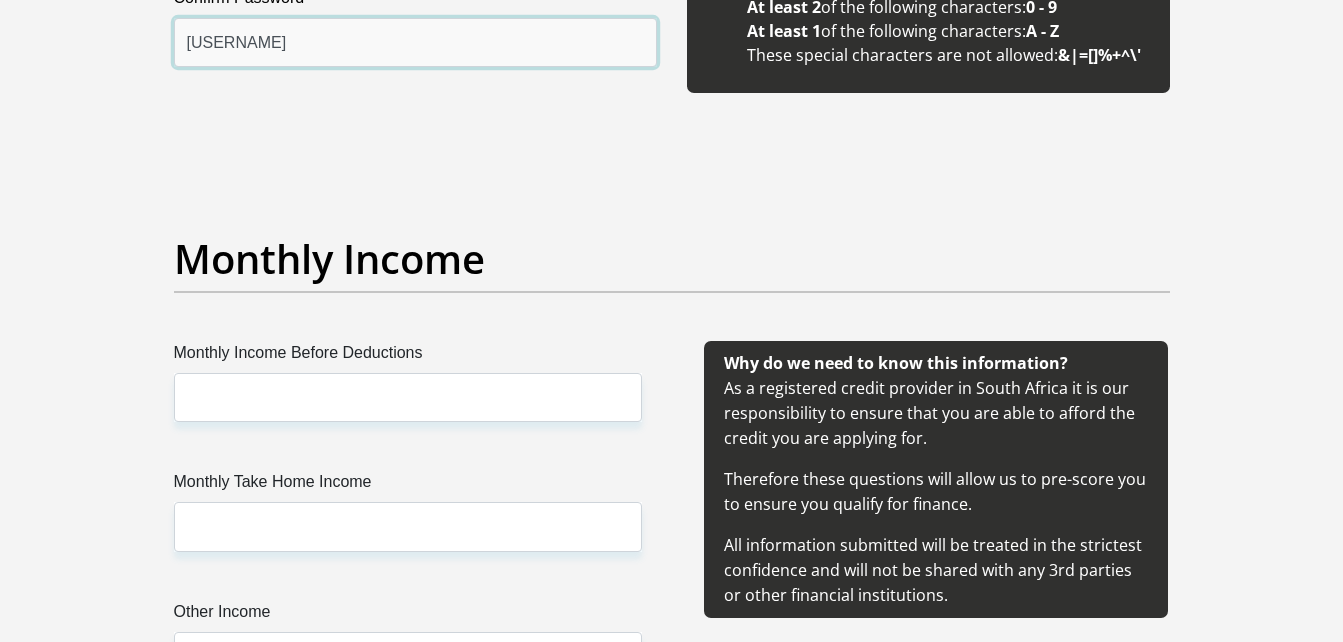 type on "N3yfourZ30" 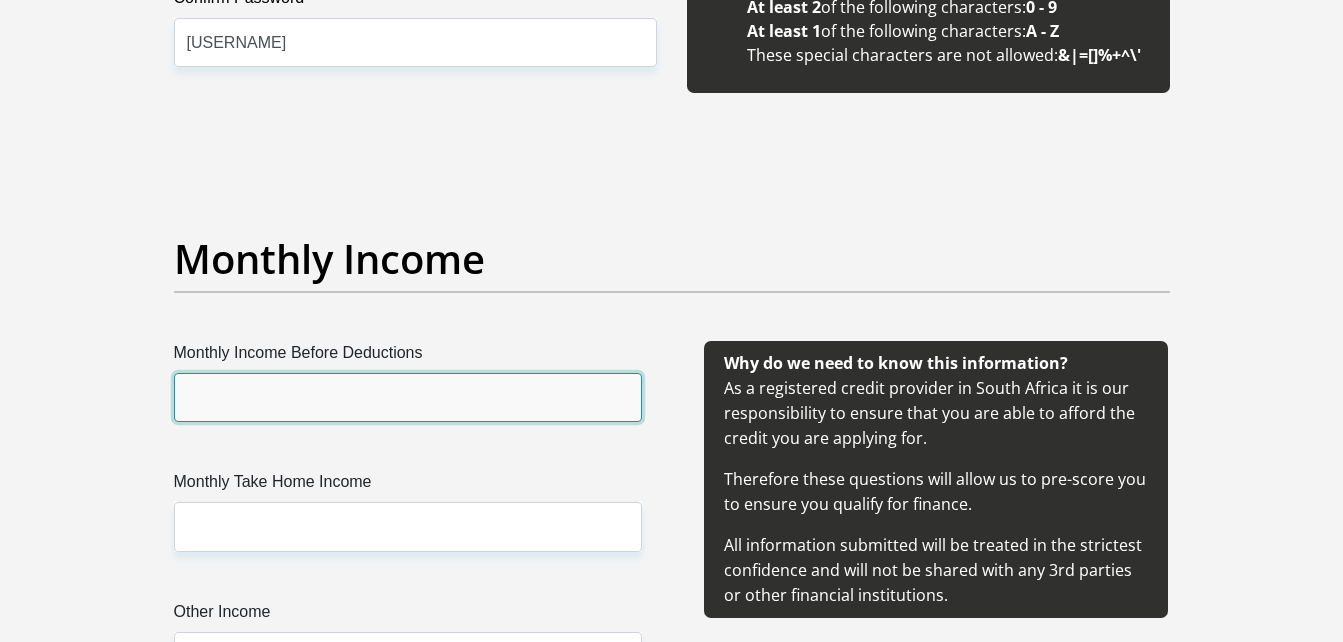 click on "Monthly Income Before Deductions" at bounding box center (408, 397) 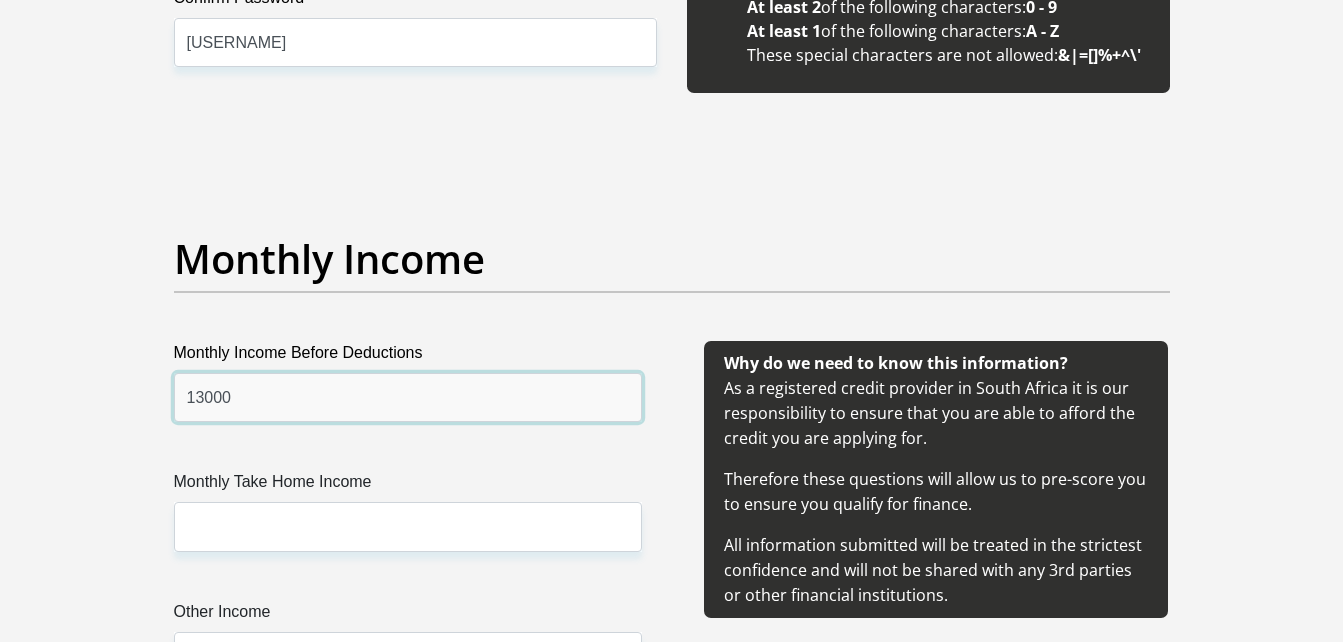 type on "13000" 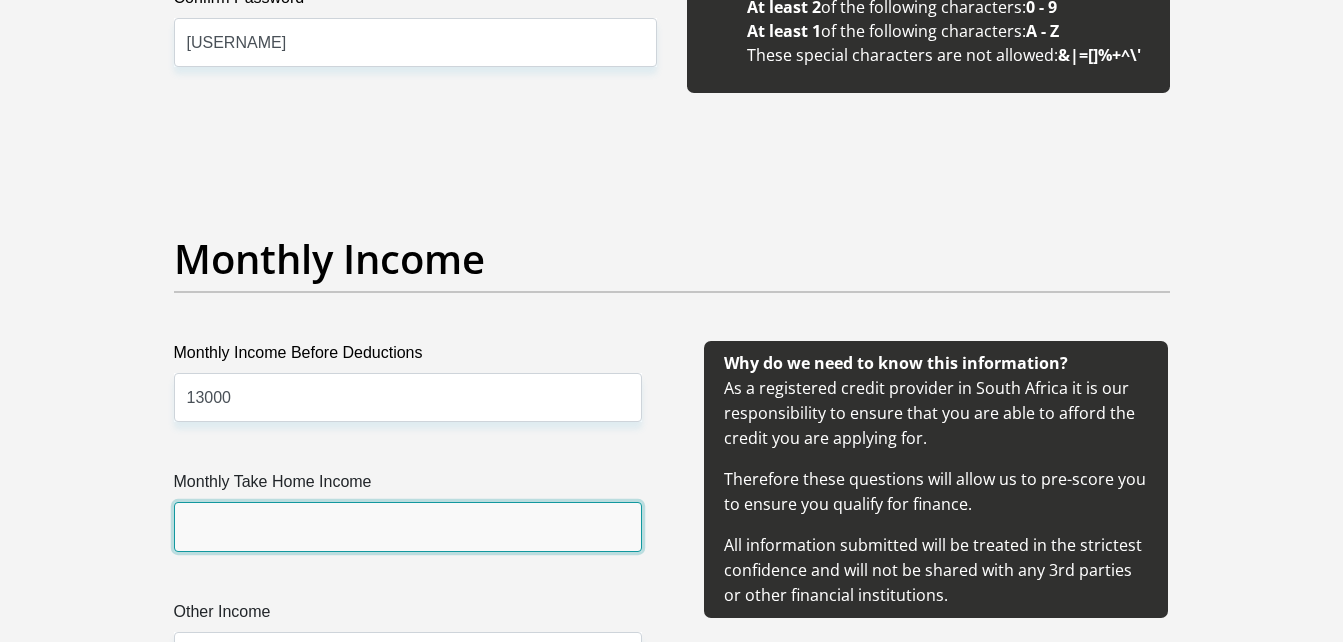 click on "Monthly Take Home Income" at bounding box center [408, 526] 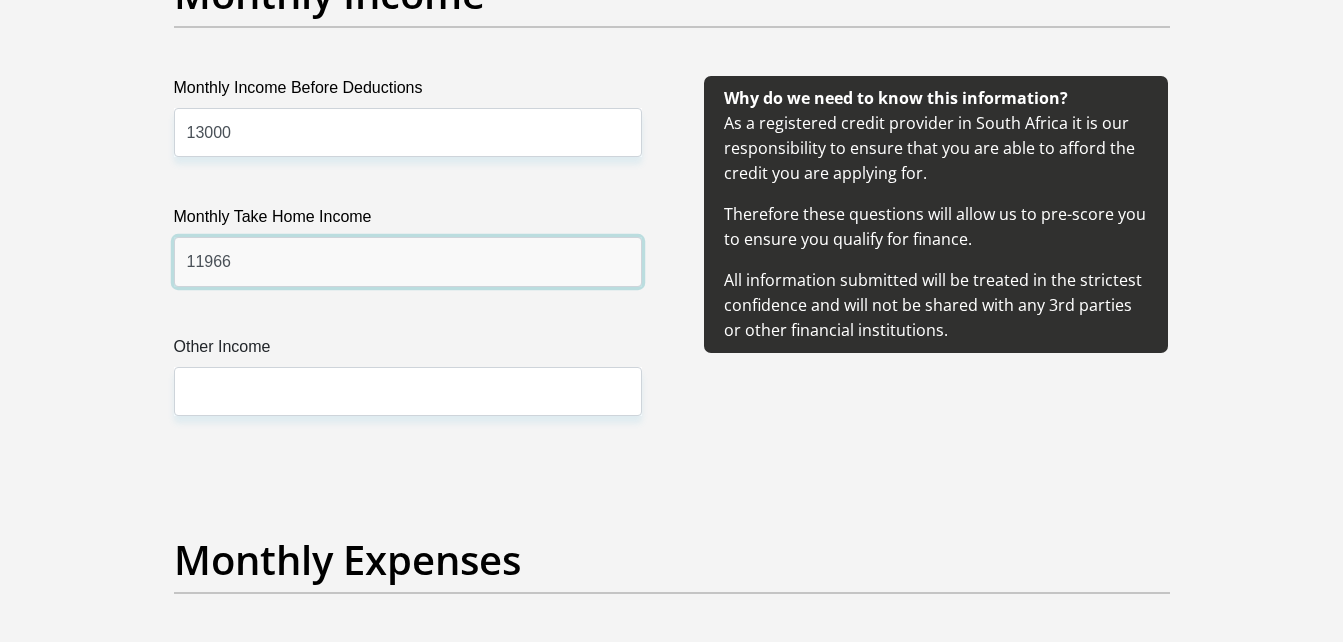 scroll, scrollTop: 2500, scrollLeft: 0, axis: vertical 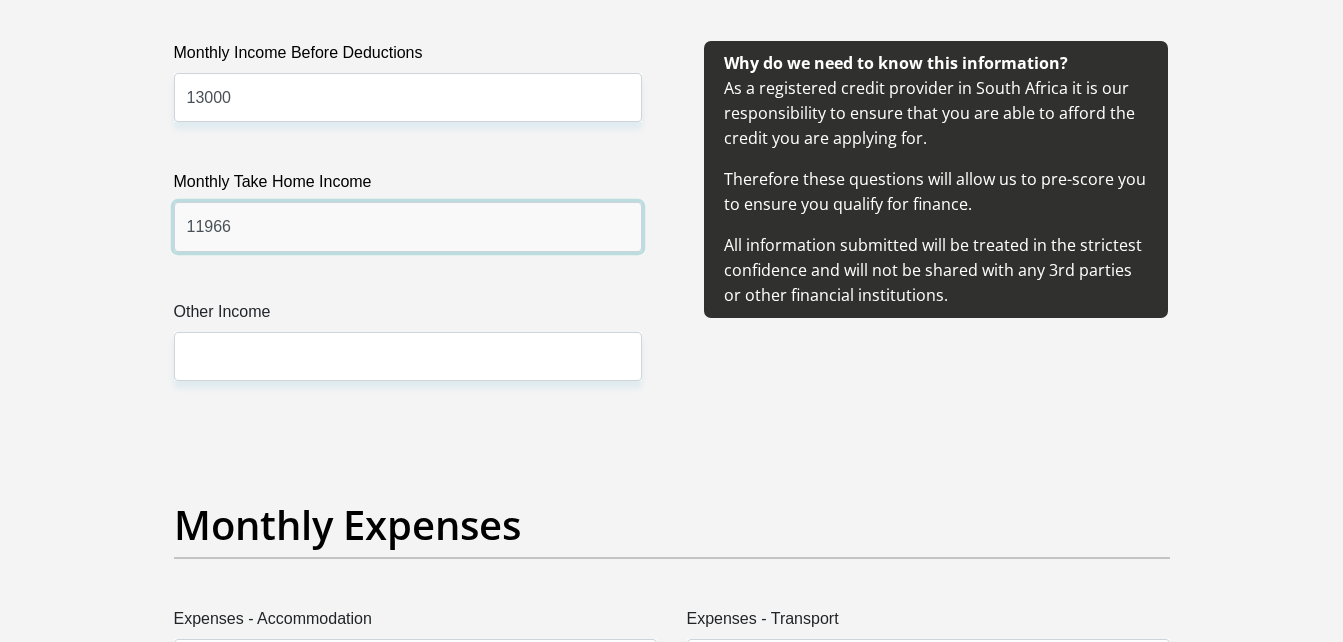 type on "11966" 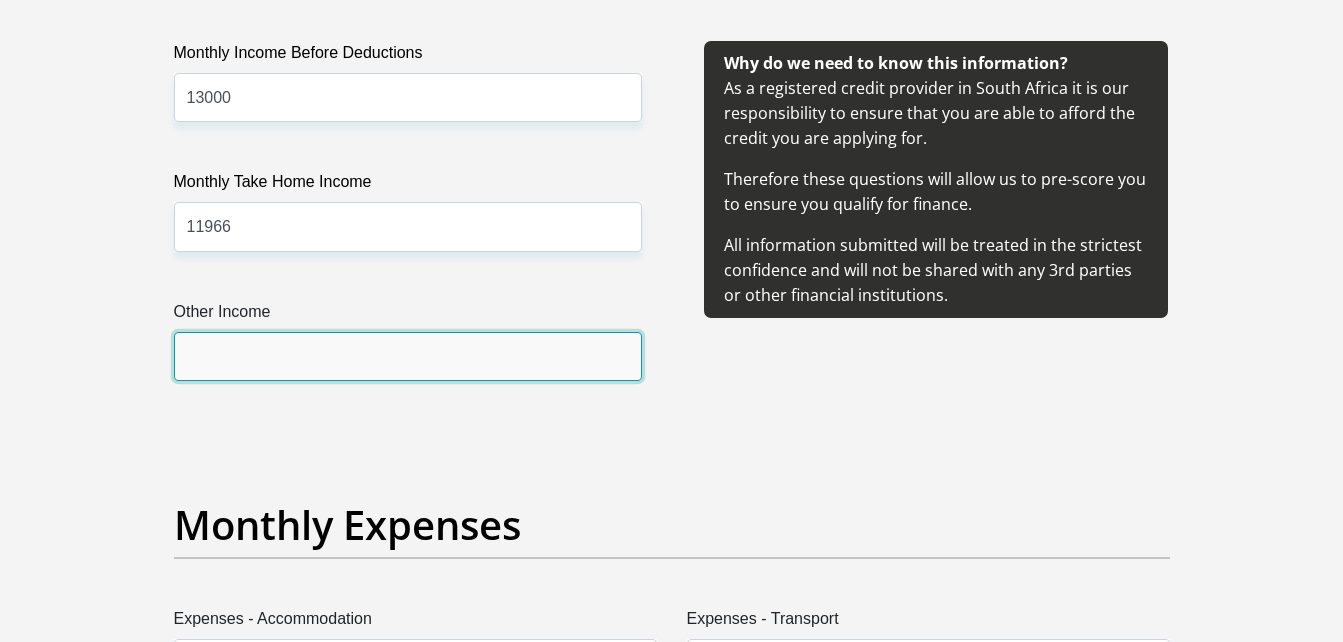 click on "Other Income" at bounding box center [408, 356] 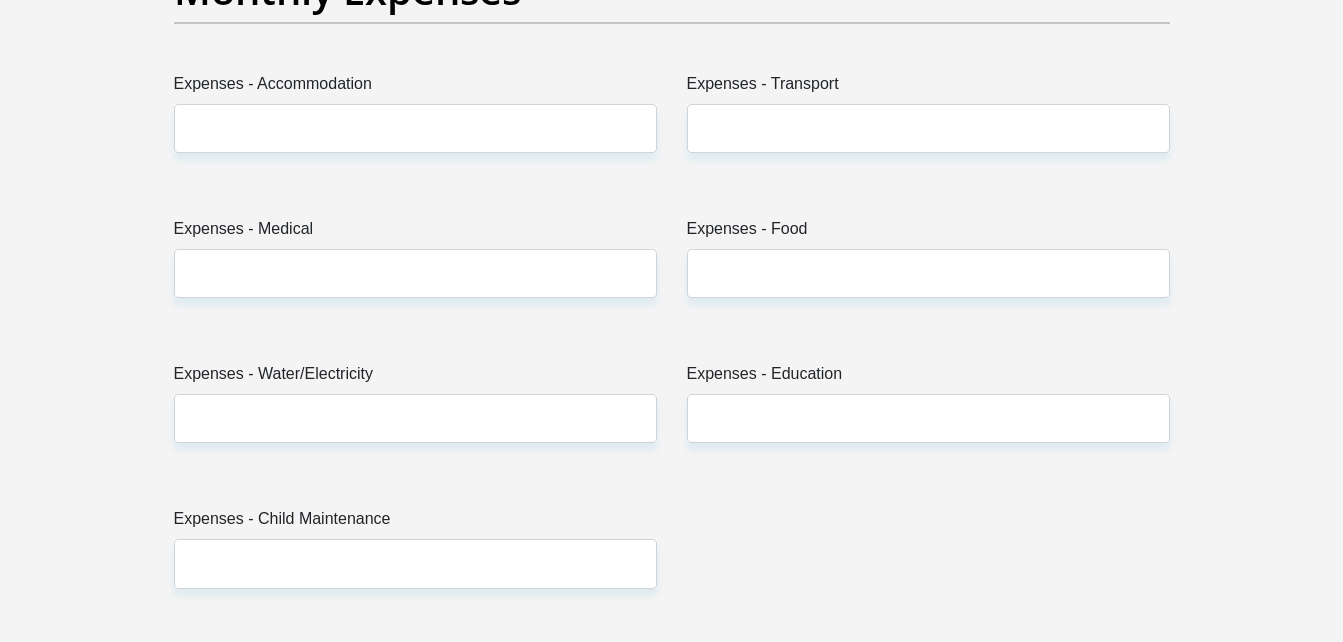 scroll, scrollTop: 3000, scrollLeft: 0, axis: vertical 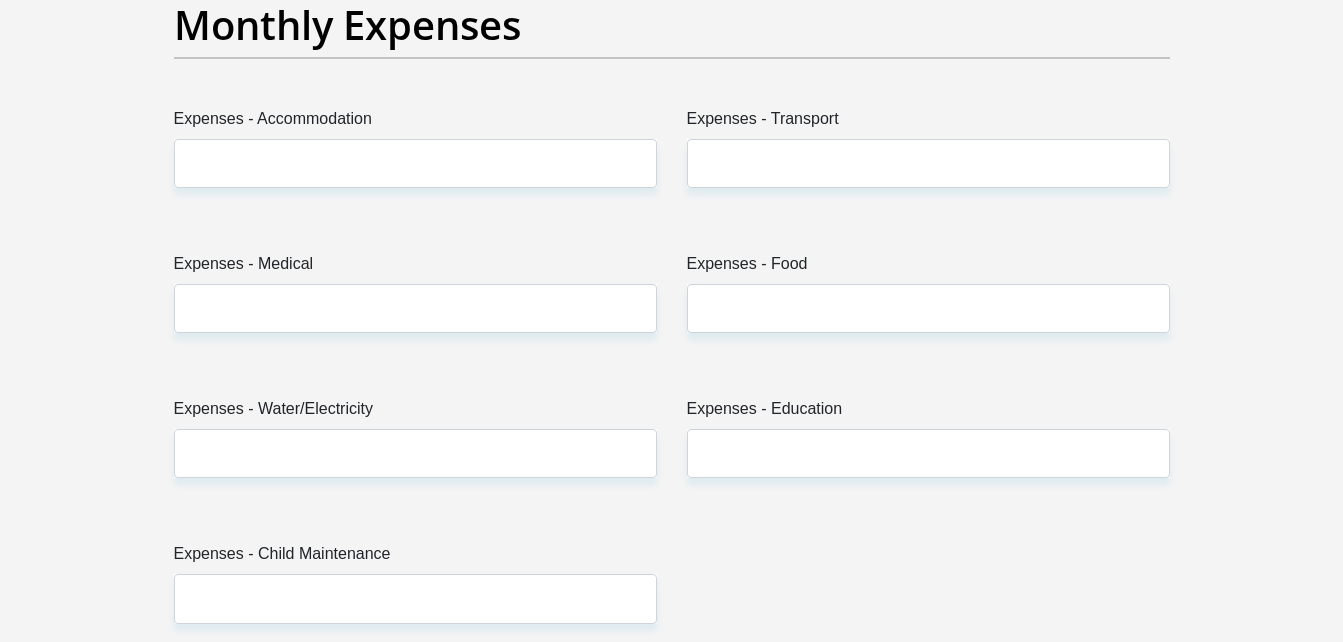 type on "0" 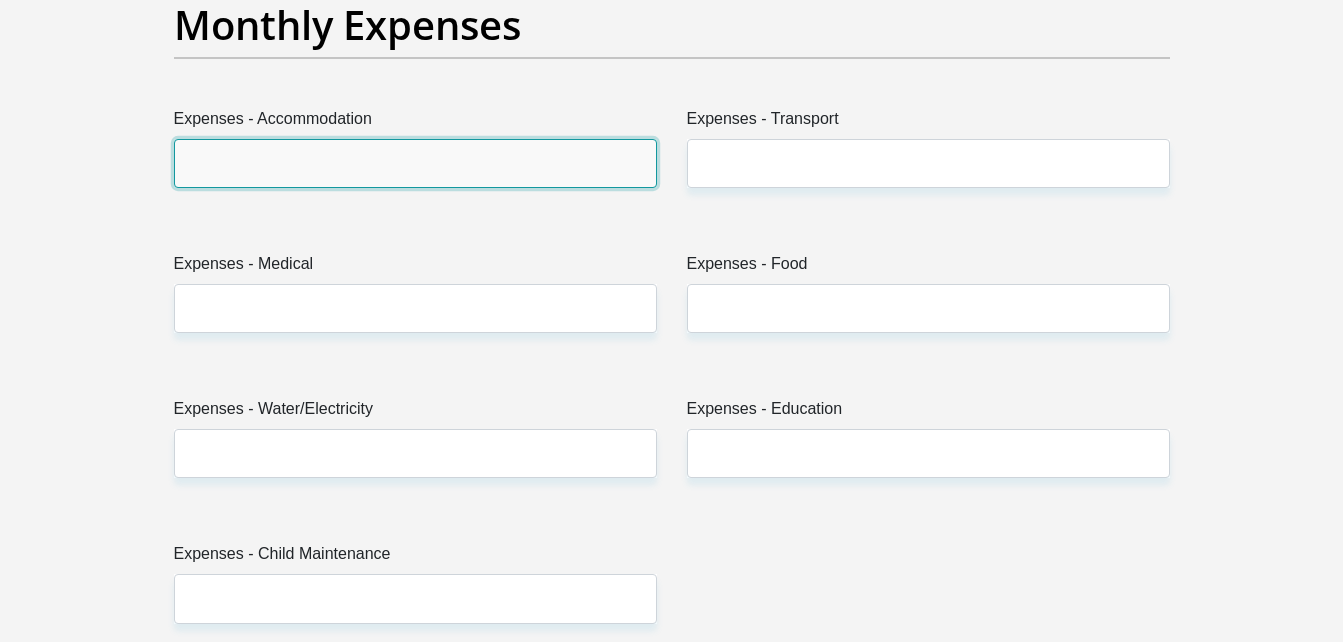 click on "Expenses - Accommodation" at bounding box center (415, 163) 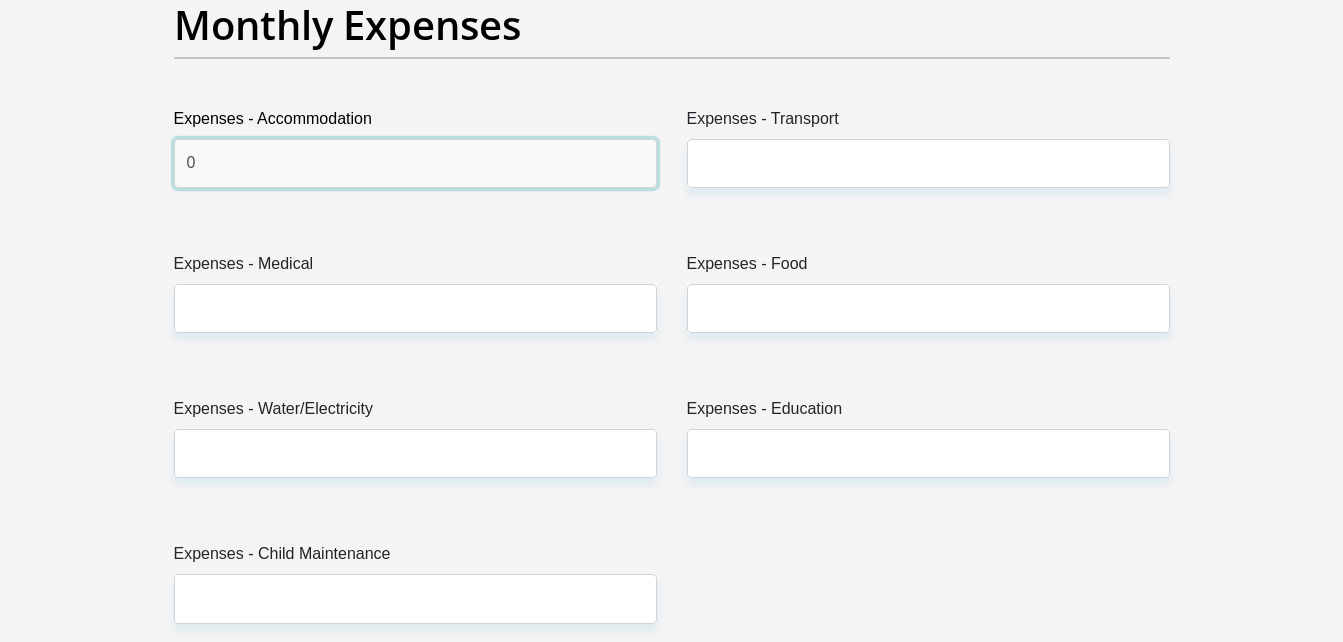 type on "0" 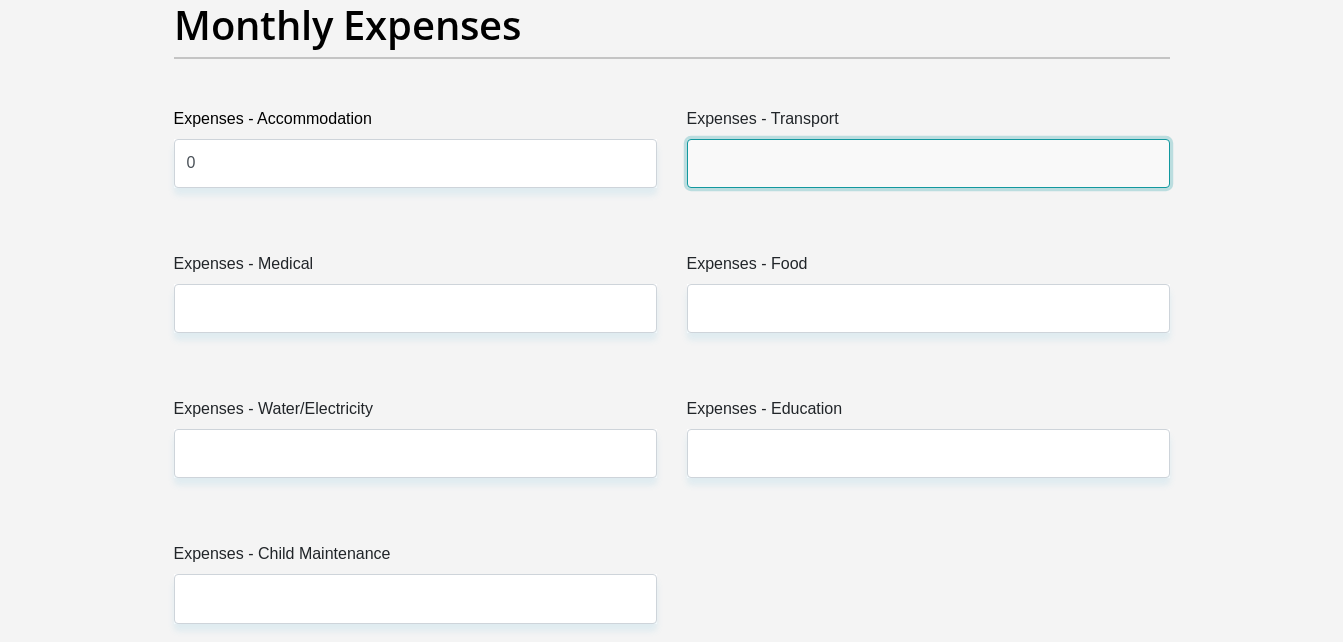 click on "Expenses - Transport" at bounding box center (928, 163) 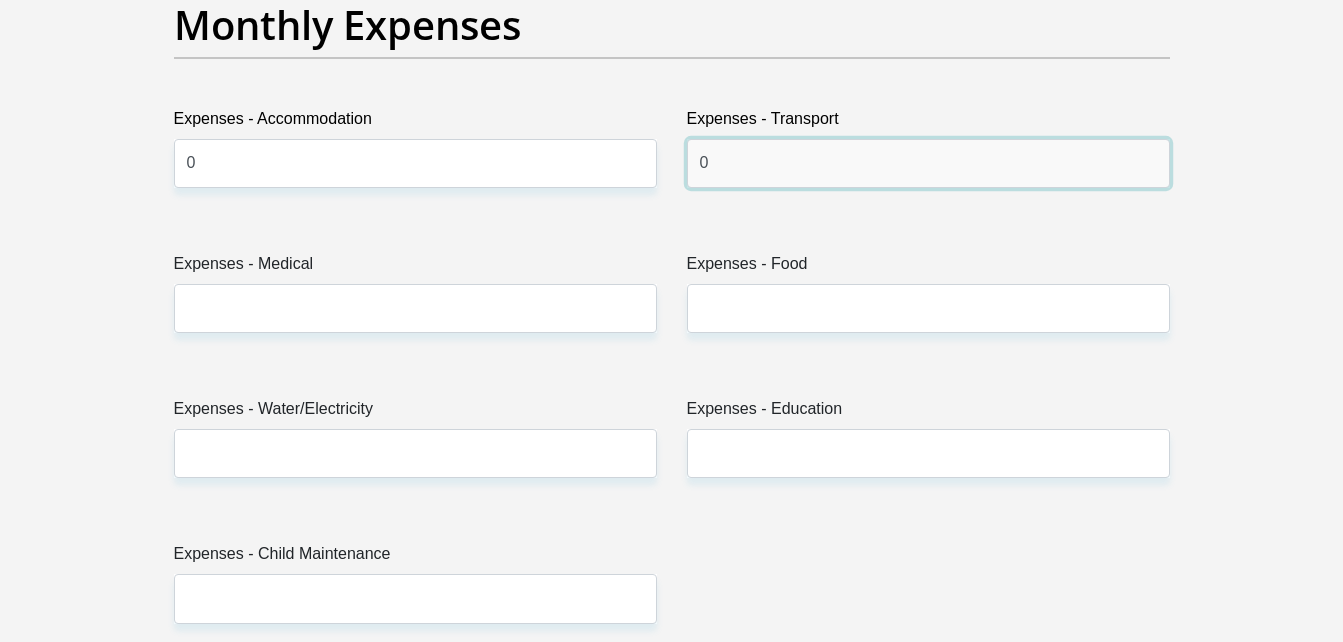 type on "0" 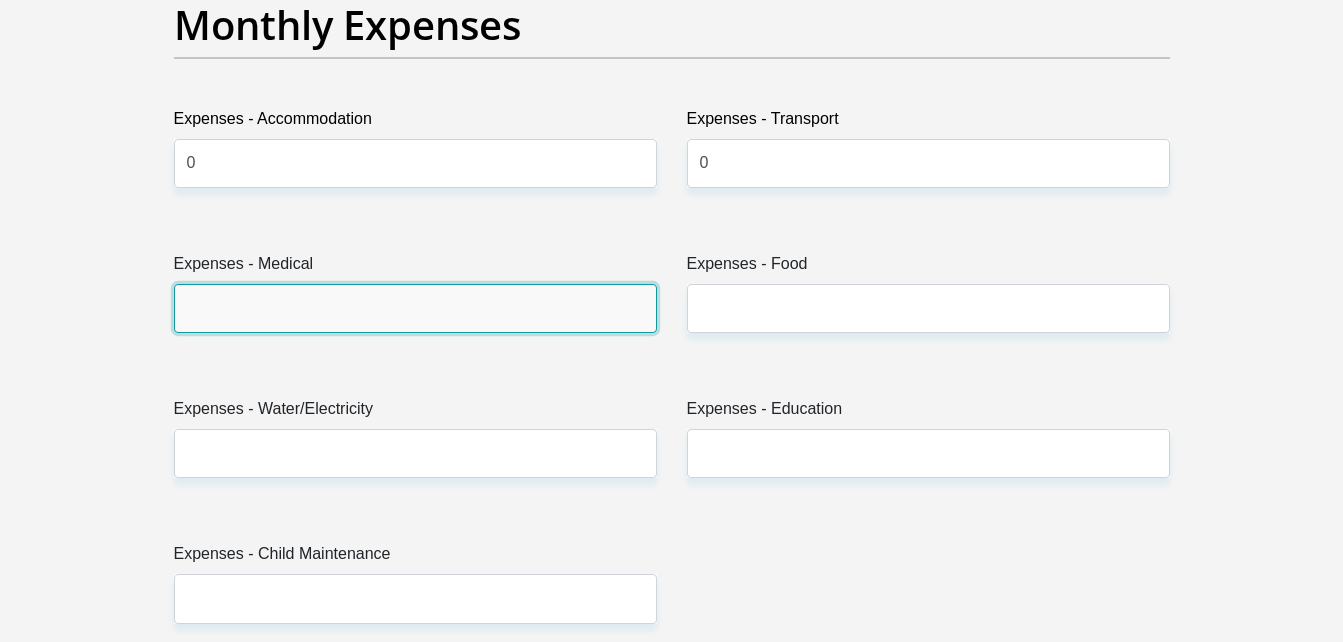 click on "Expenses - Medical" at bounding box center (415, 308) 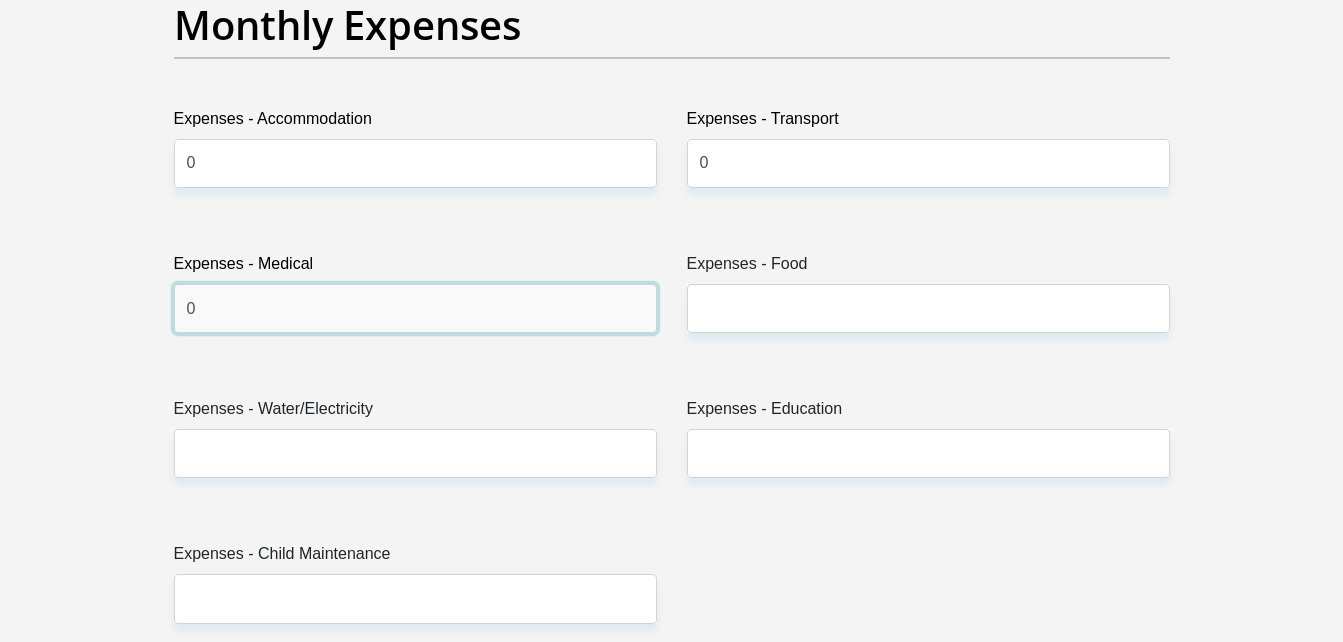 type on "0" 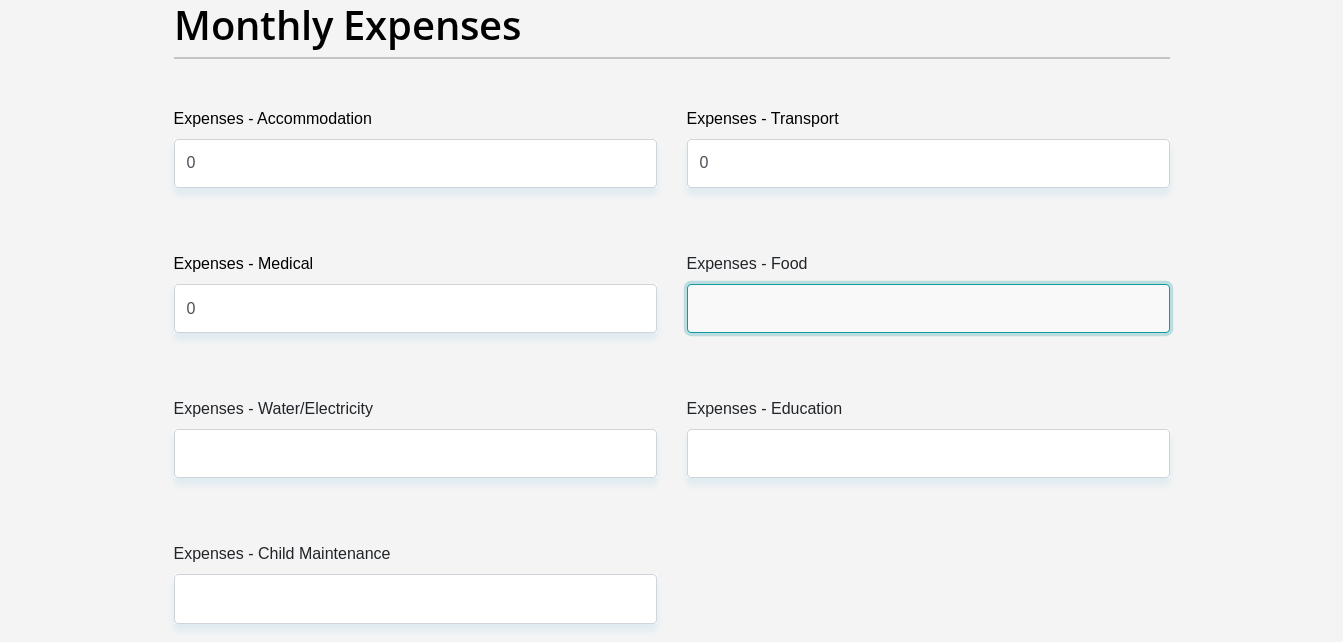 click on "Expenses - Food" at bounding box center (928, 308) 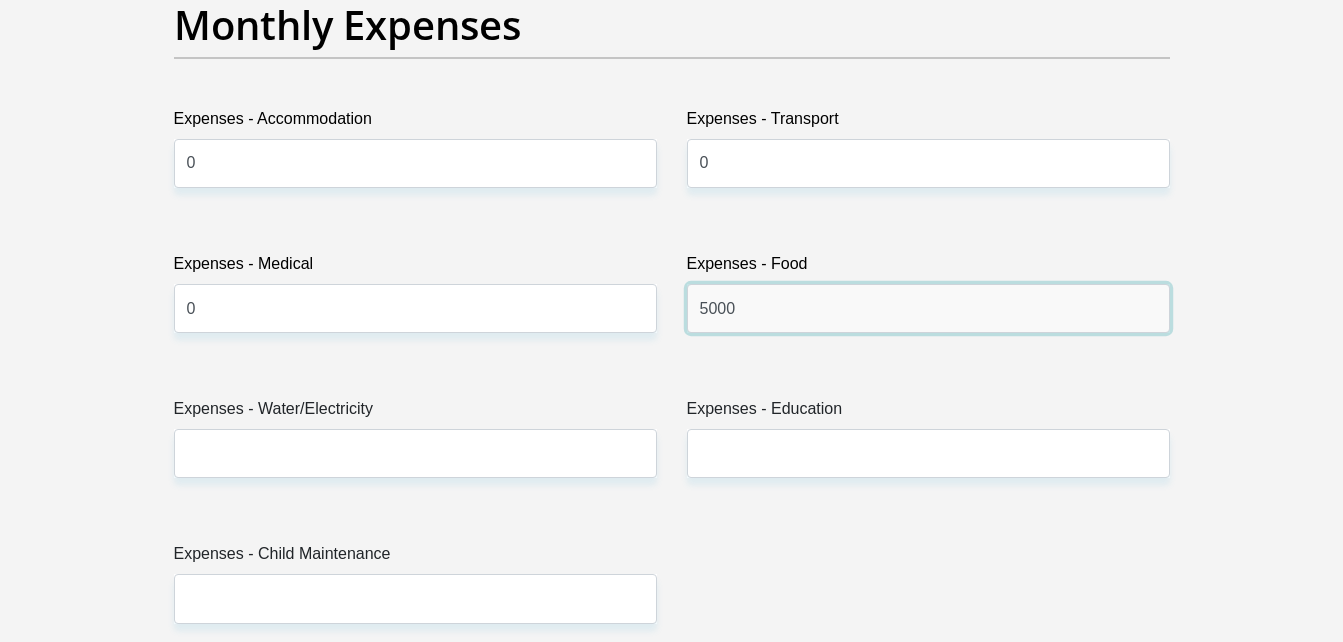 type on "5000" 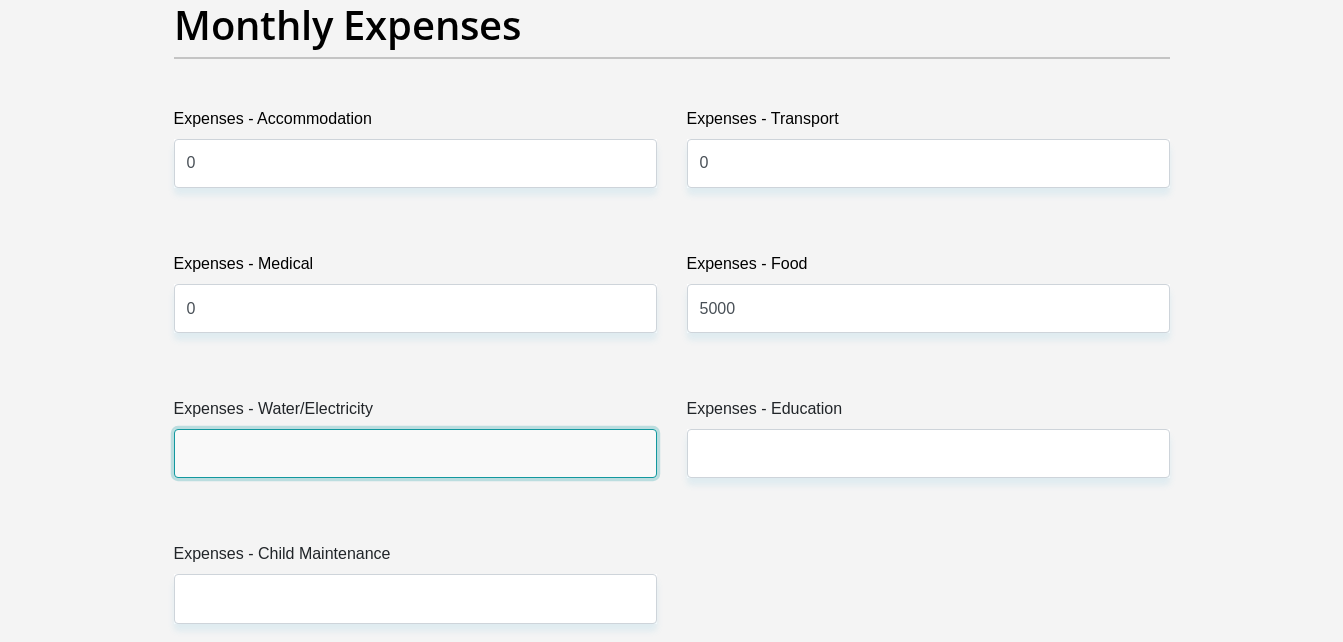 click on "Expenses - Water/Electricity" at bounding box center (415, 453) 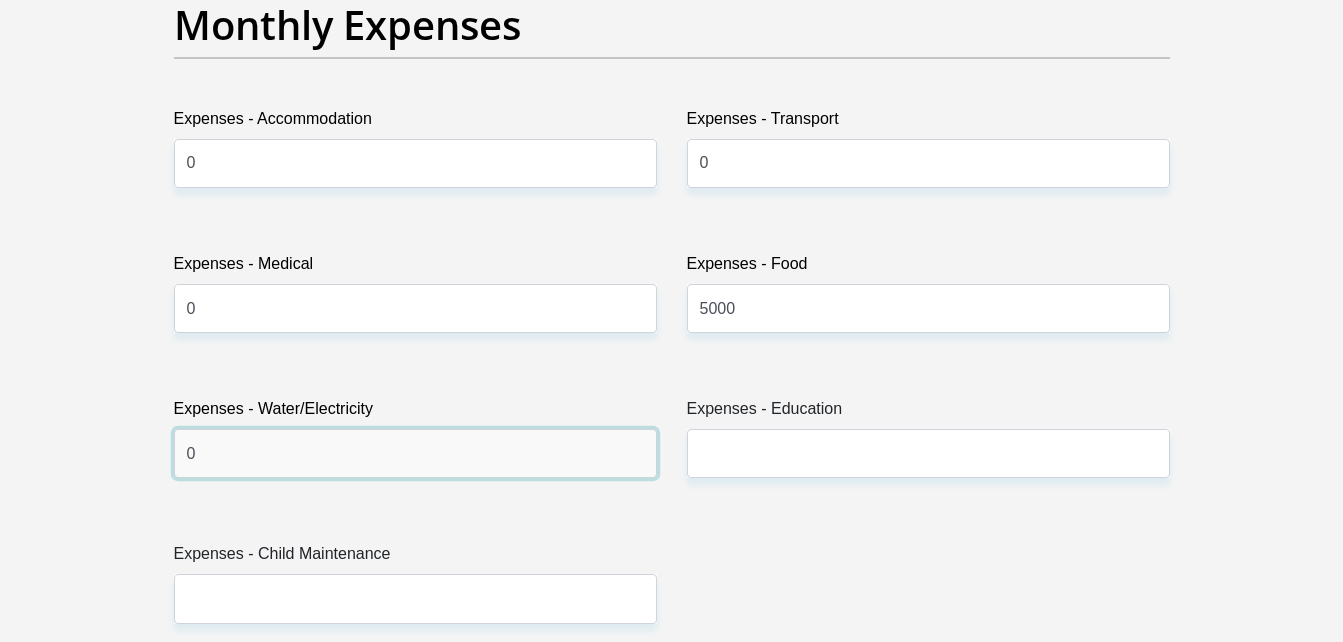 type on "0" 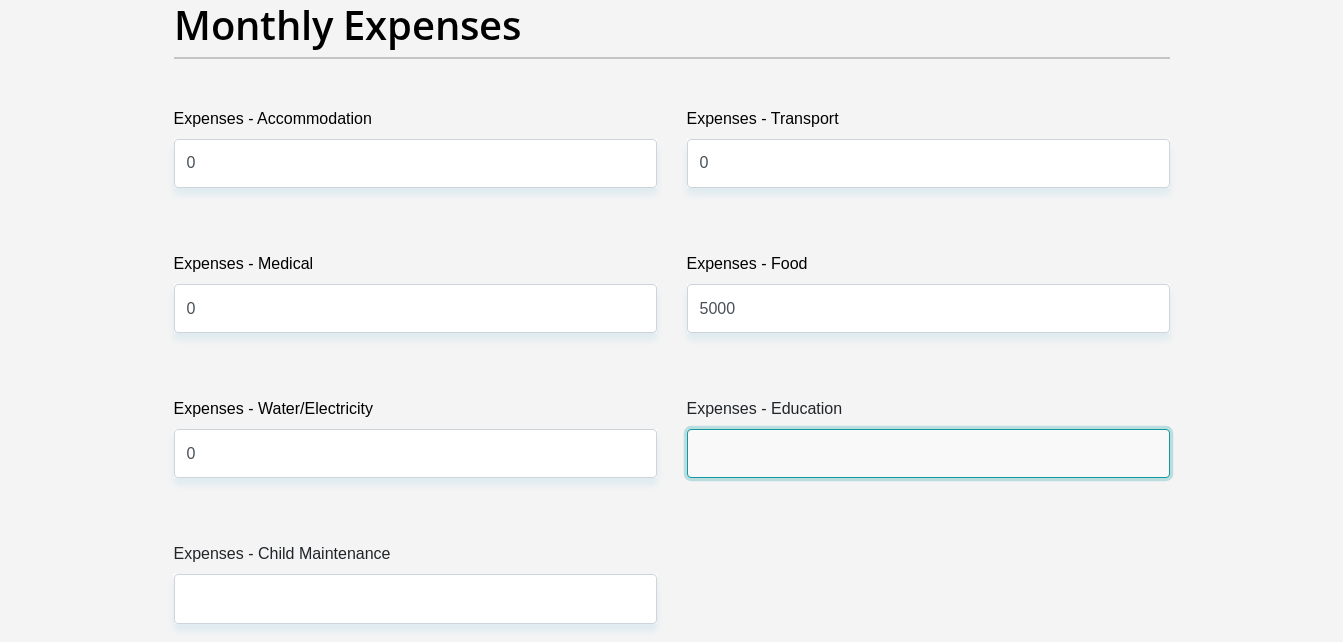 click on "Expenses - Education" at bounding box center [928, 453] 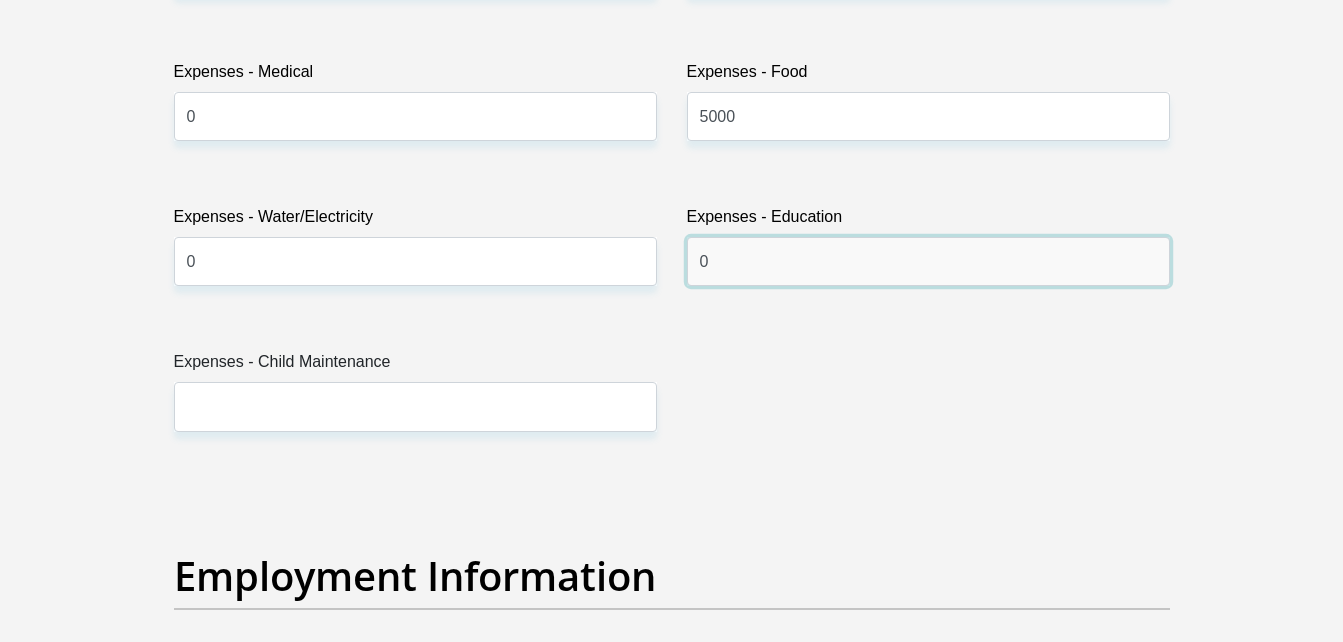 scroll, scrollTop: 3200, scrollLeft: 0, axis: vertical 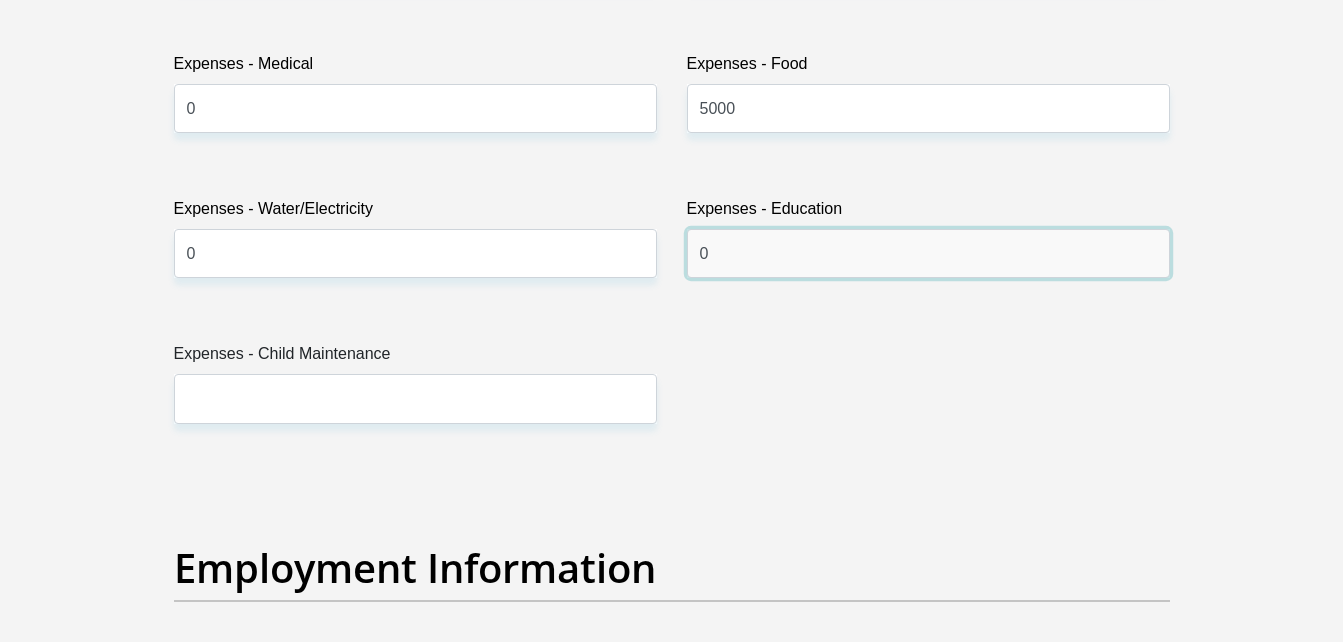 type on "0" 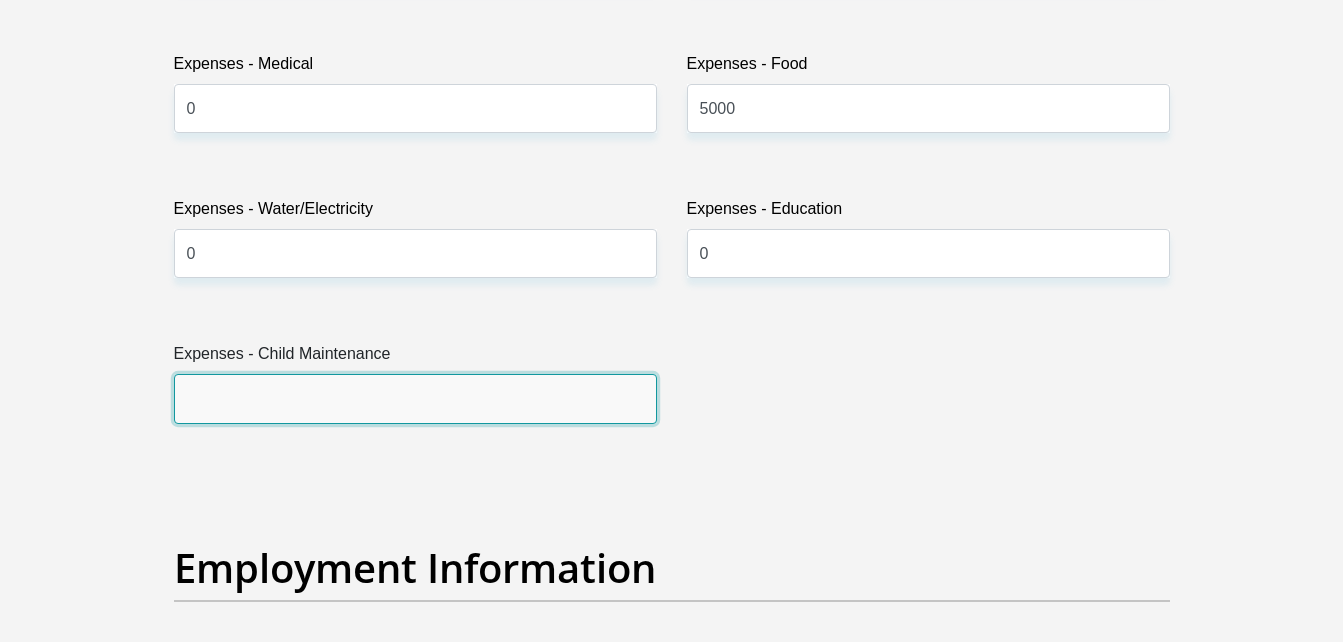 click on "Expenses - Child Maintenance" at bounding box center (415, 398) 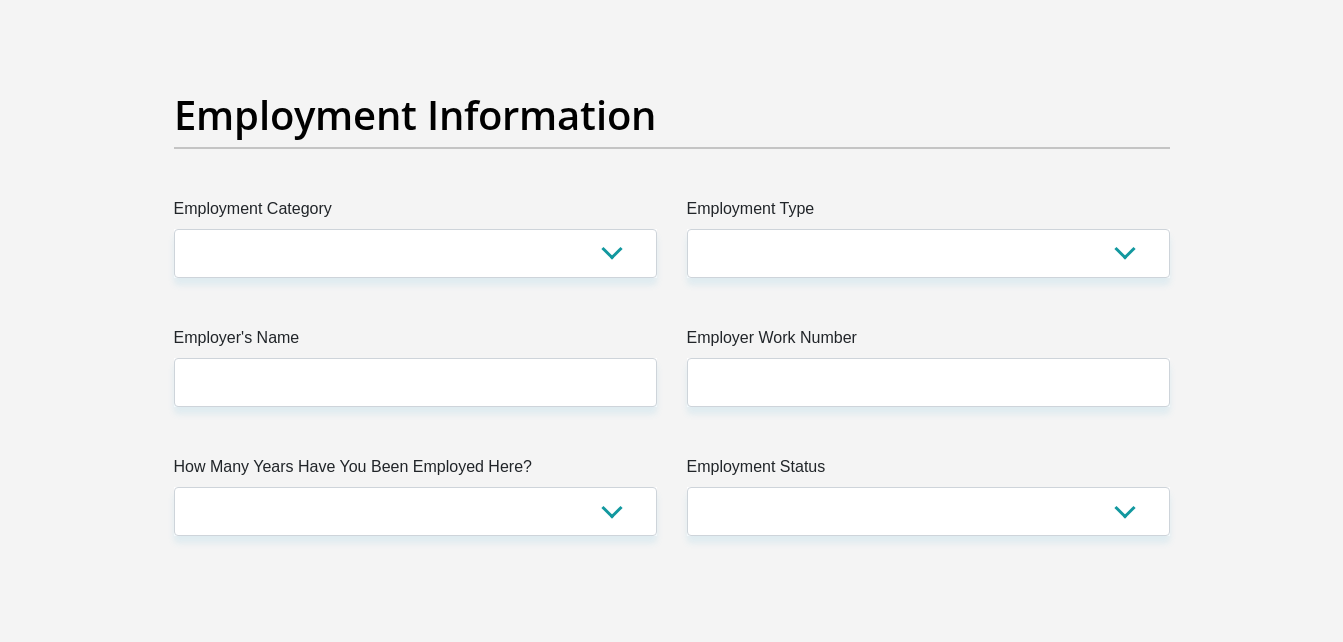 scroll, scrollTop: 3700, scrollLeft: 0, axis: vertical 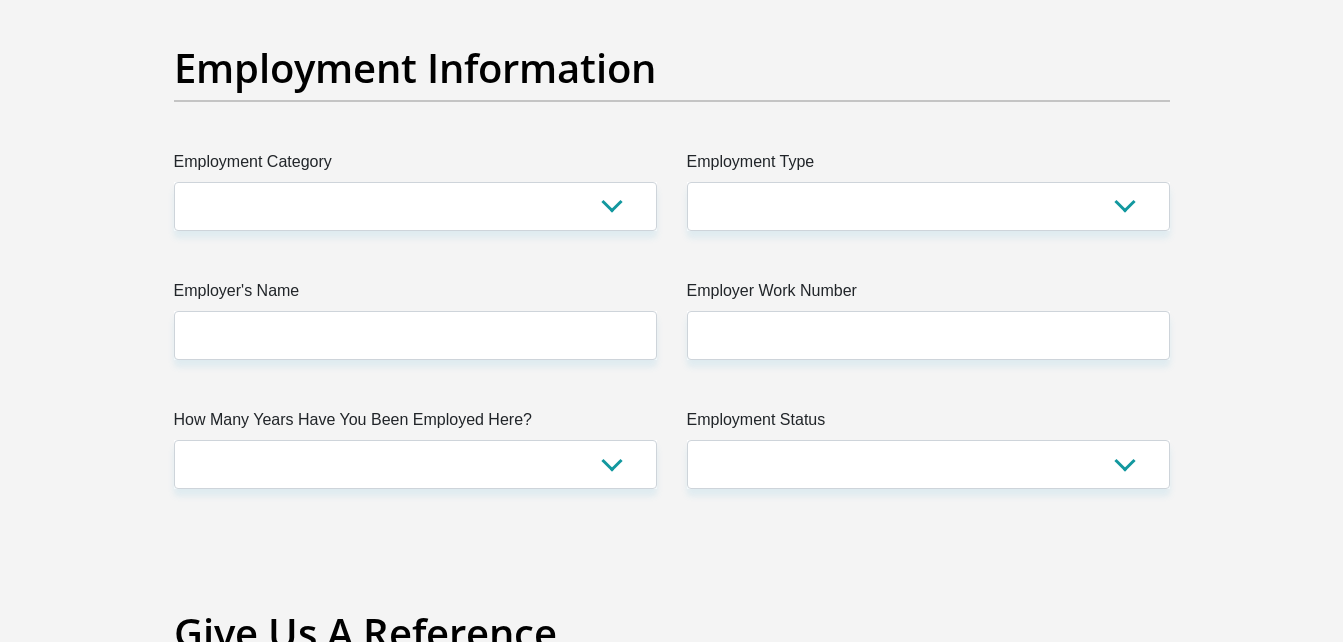 type on "0" 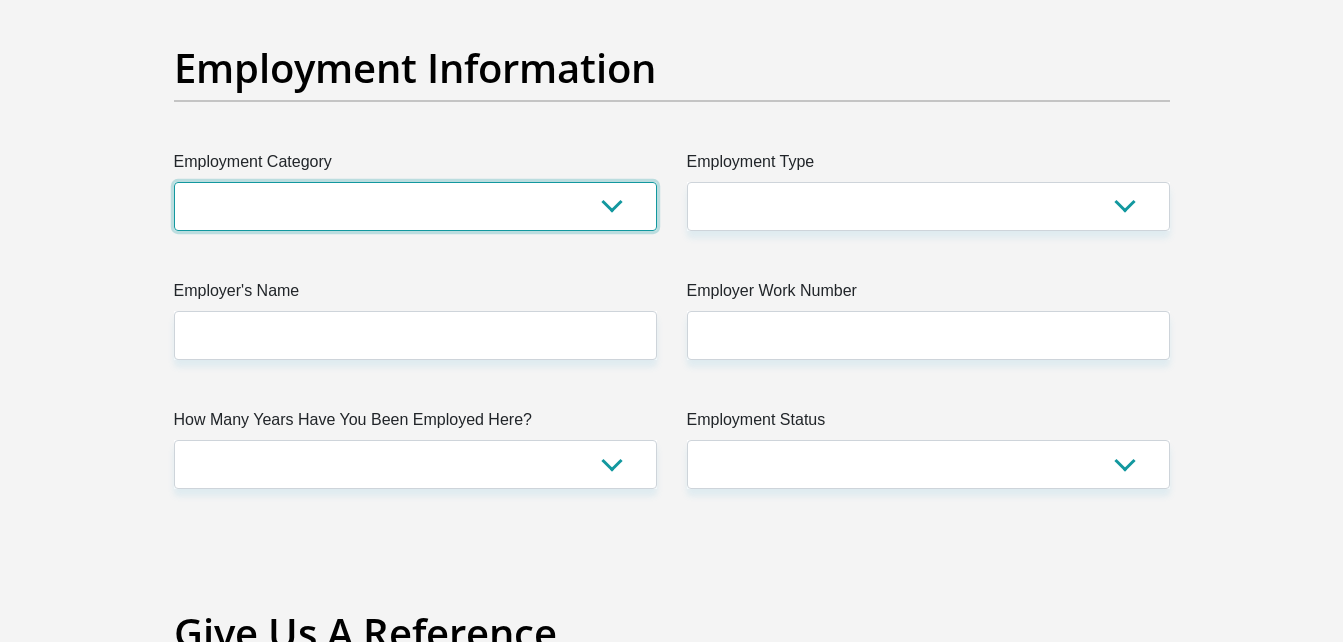 click on "AGRICULTURE
ALCOHOL & TOBACCO
CONSTRUCTION MATERIALS
METALLURGY
EQUIPMENT FOR RENEWABLE ENERGY
SPECIALIZED CONTRACTORS
CAR
GAMING (INCL. INTERNET
OTHER WHOLESALE
UNLICENSED PHARMACEUTICALS
CURRENCY EXCHANGE HOUSES
OTHER FINANCIAL INSTITUTIONS & INSURANCE
REAL ESTATE AGENTS
OIL & GAS
OTHER MATERIALS (E.G. IRON ORE)
PRECIOUS STONES & PRECIOUS METALS
POLITICAL ORGANIZATIONS
RELIGIOUS ORGANIZATIONS(NOT SECTS)
ACTI. HAVING BUSINESS DEAL WITH PUBLIC ADMINISTRATION
LAUNDROMATS" at bounding box center (415, 206) 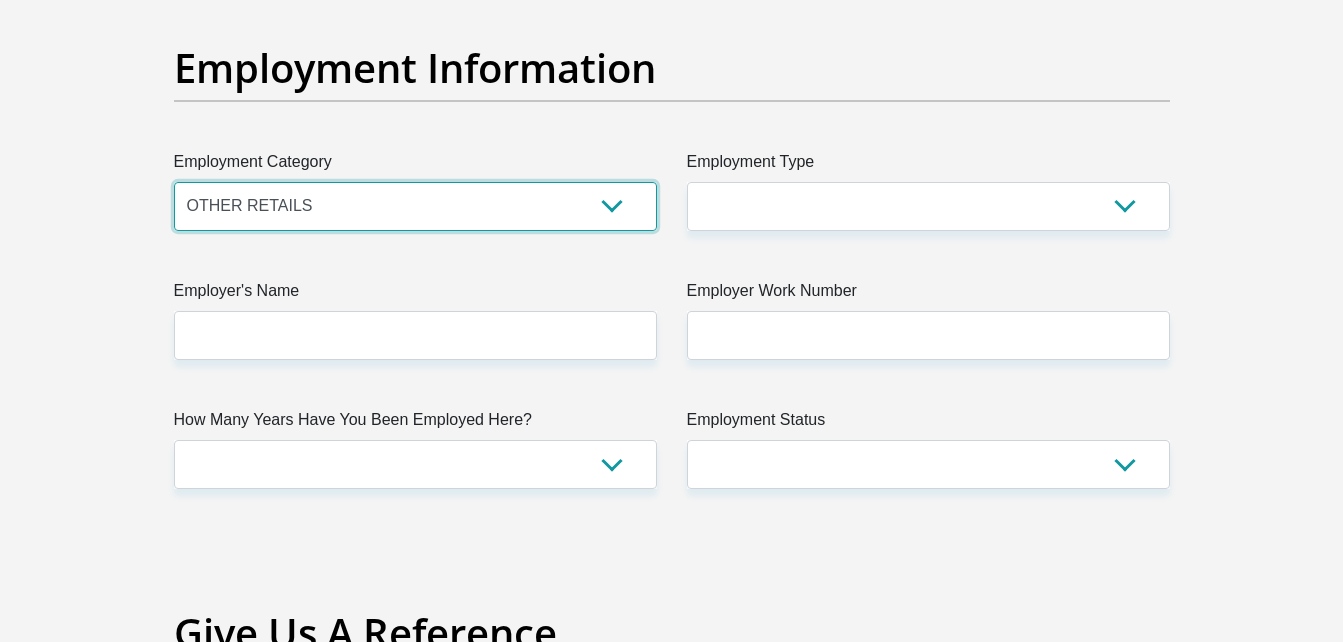 click on "AGRICULTURE
ALCOHOL & TOBACCO
CONSTRUCTION MATERIALS
METALLURGY
EQUIPMENT FOR RENEWABLE ENERGY
SPECIALIZED CONTRACTORS
CAR
GAMING (INCL. INTERNET
OTHER WHOLESALE
UNLICENSED PHARMACEUTICALS
CURRENCY EXCHANGE HOUSES
OTHER FINANCIAL INSTITUTIONS & INSURANCE
REAL ESTATE AGENTS
OIL & GAS
OTHER MATERIALS (E.G. IRON ORE)
PRECIOUS STONES & PRECIOUS METALS
POLITICAL ORGANIZATIONS
RELIGIOUS ORGANIZATIONS(NOT SECTS)
ACTI. HAVING BUSINESS DEAL WITH PUBLIC ADMINISTRATION
LAUNDROMATS" at bounding box center [415, 206] 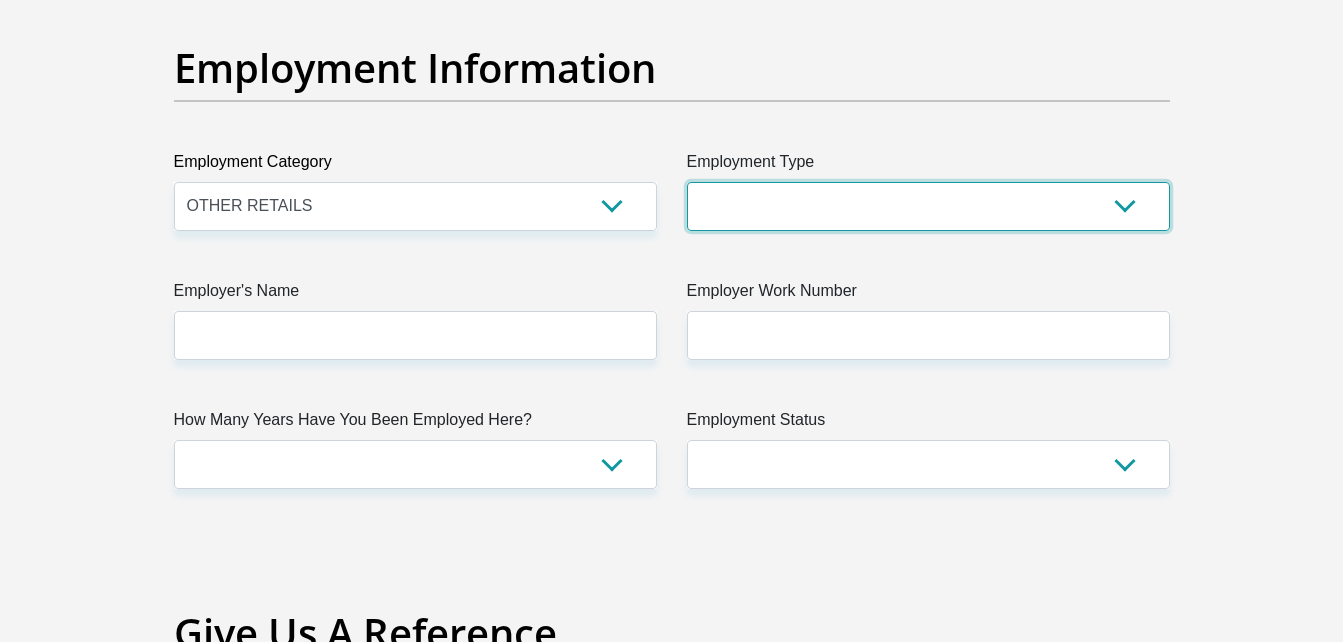 click on "College/Lecturer
Craft Seller
Creative
Driver
Executive
Farmer
Forces - Non Commissioned
Forces - Officer
Hawker
Housewife
Labourer
Licenced Professional
Manager
Miner
Non Licenced Professional
Office Staff/Clerk
Outside Worker
Pensioner
Permanent Teacher
Production/Manufacturing
Sales
Self-Employed
Semi-Professional Worker
Service Industry  Social Worker  Student" at bounding box center [928, 206] 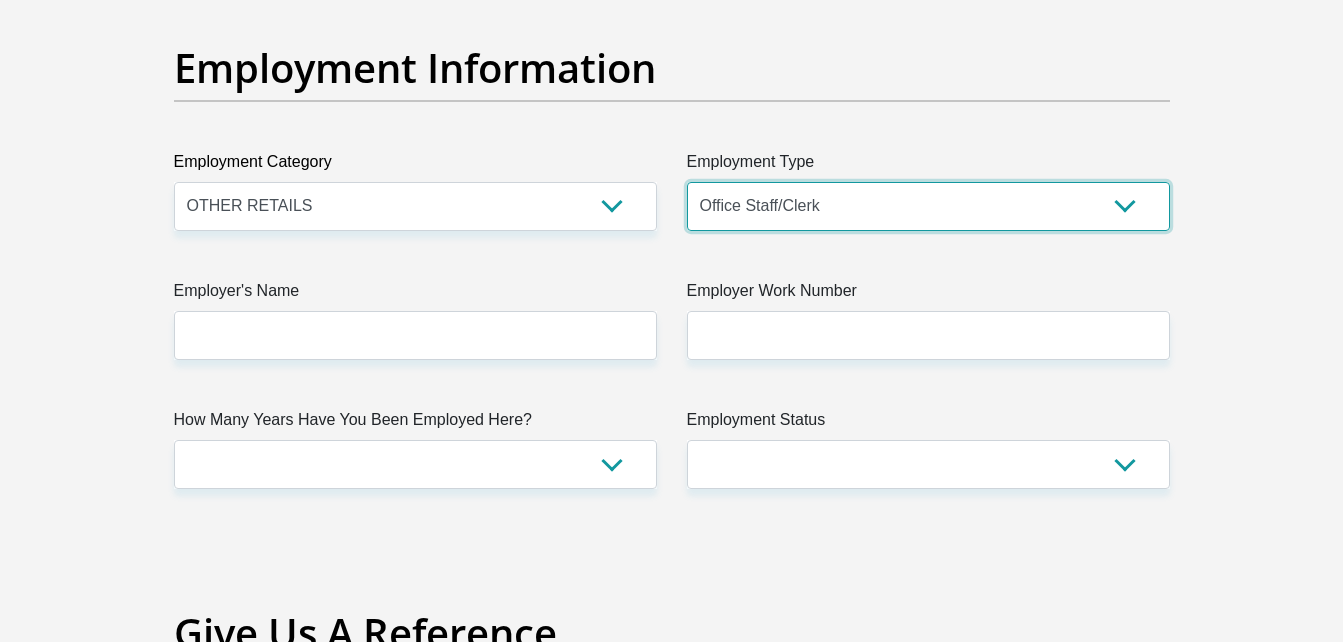 click on "College/Lecturer
Craft Seller
Creative
Driver
Executive
Farmer
Forces - Non Commissioned
Forces - Officer
Hawker
Housewife
Labourer
Licenced Professional
Manager
Miner
Non Licenced Professional
Office Staff/Clerk
Outside Worker
Pensioner
Permanent Teacher
Production/Manufacturing
Sales
Self-Employed
Semi-Professional Worker
Service Industry  Social Worker  Student" at bounding box center (928, 206) 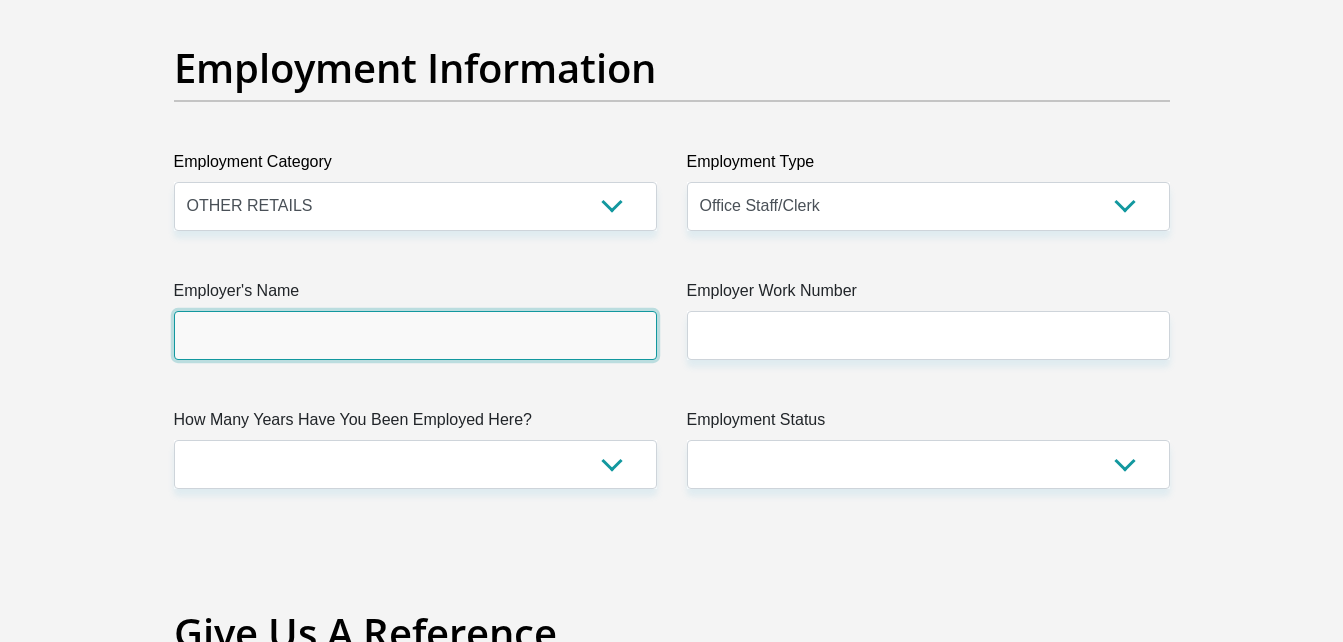 click on "Employer's Name" at bounding box center [415, 335] 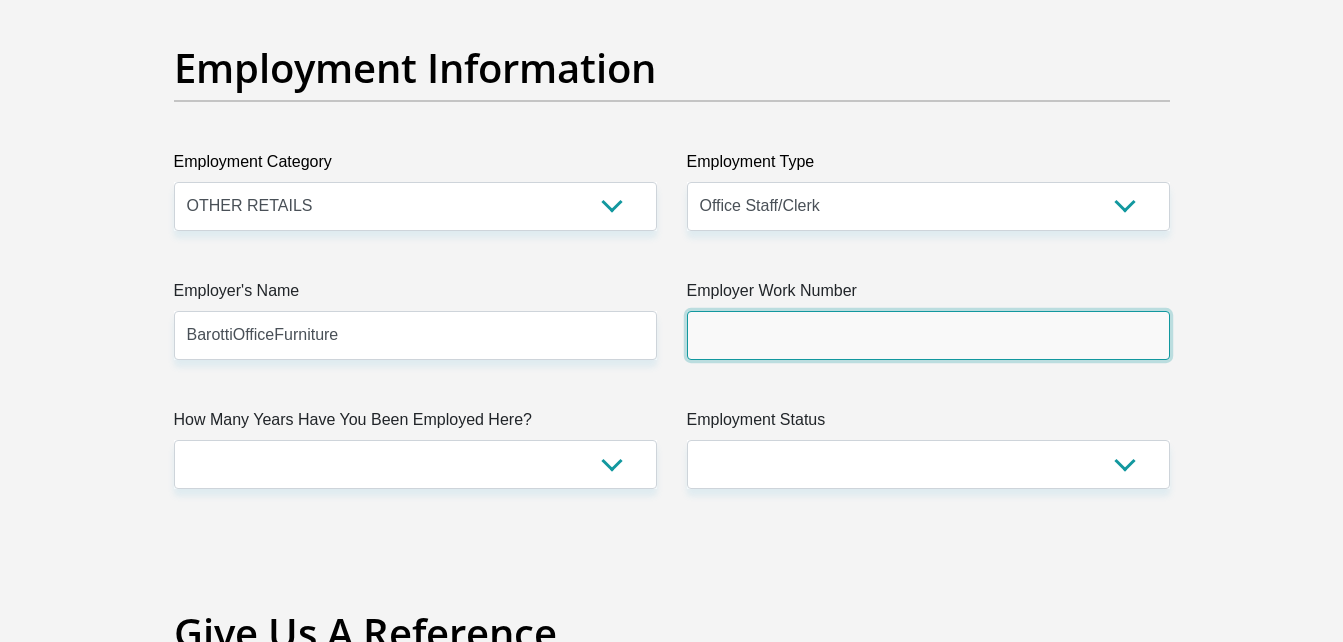 type on "0116752521" 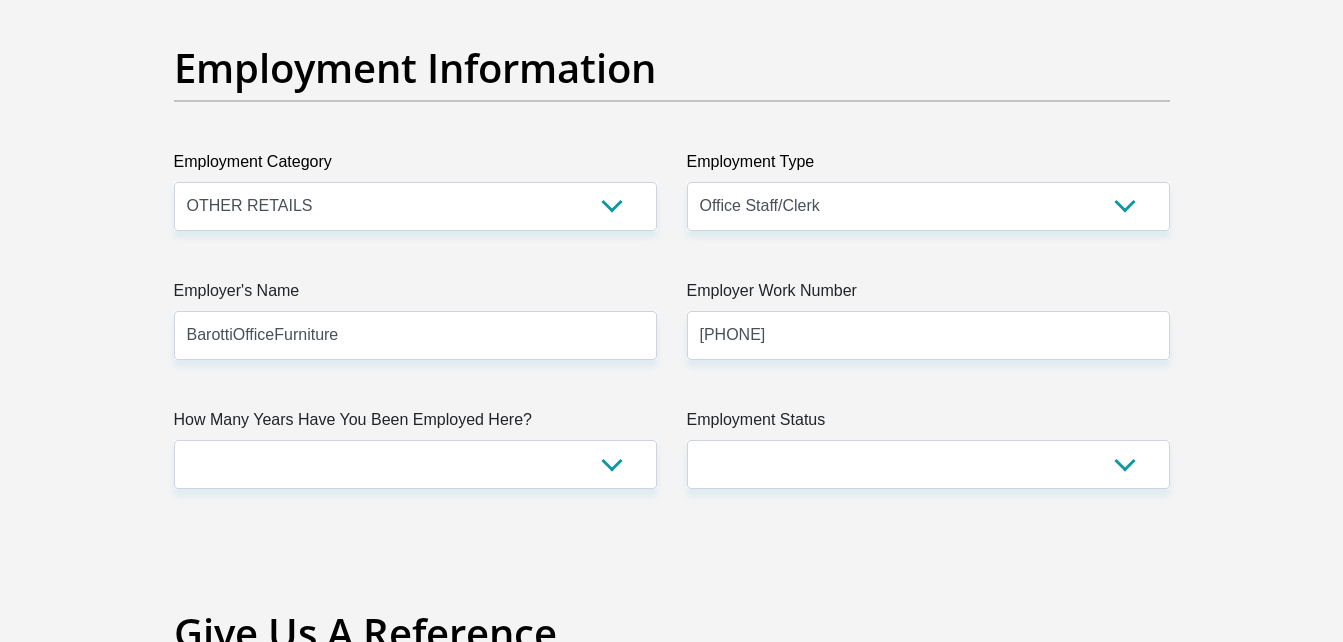 type on "Tanya" 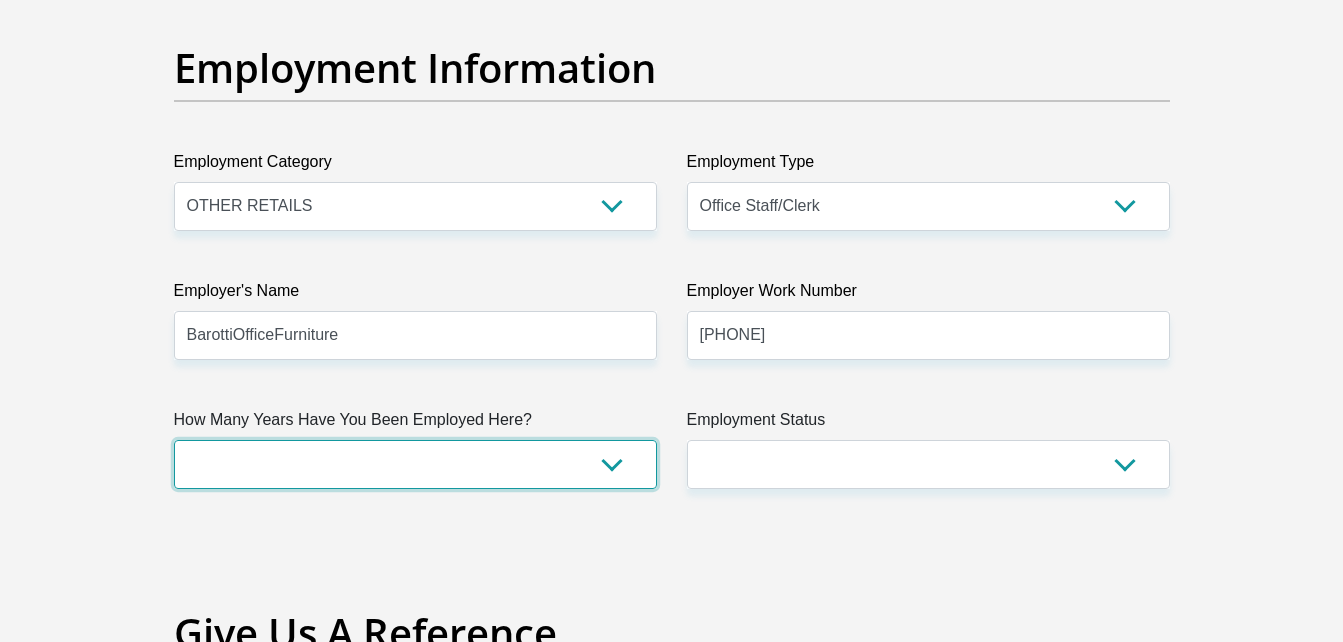 click on "less than 1 year
1-3 years
3-5 years
5+ years" at bounding box center [415, 464] 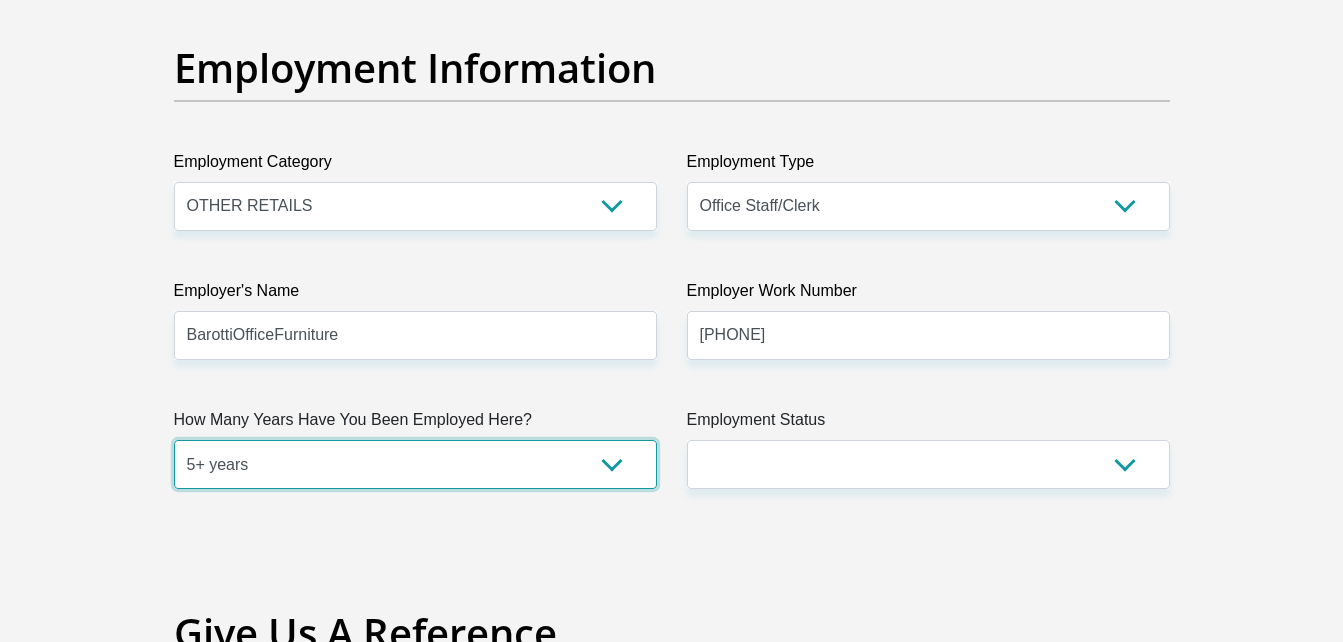 click on "less than 1 year
1-3 years
3-5 years
5+ years" at bounding box center [415, 464] 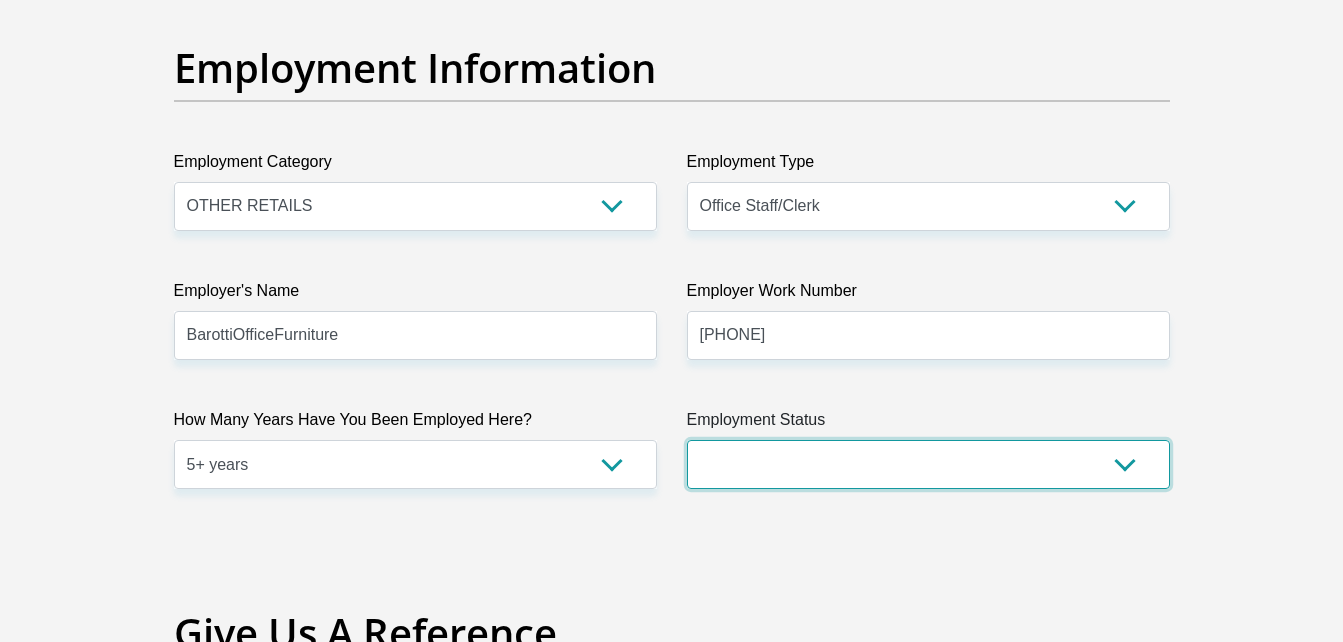 click on "Permanent/Full-time
Part-time/Casual
Contract Worker
Self-Employed
Housewife
Retired
Student
Medically Boarded
Disability
Unemployed" at bounding box center [928, 464] 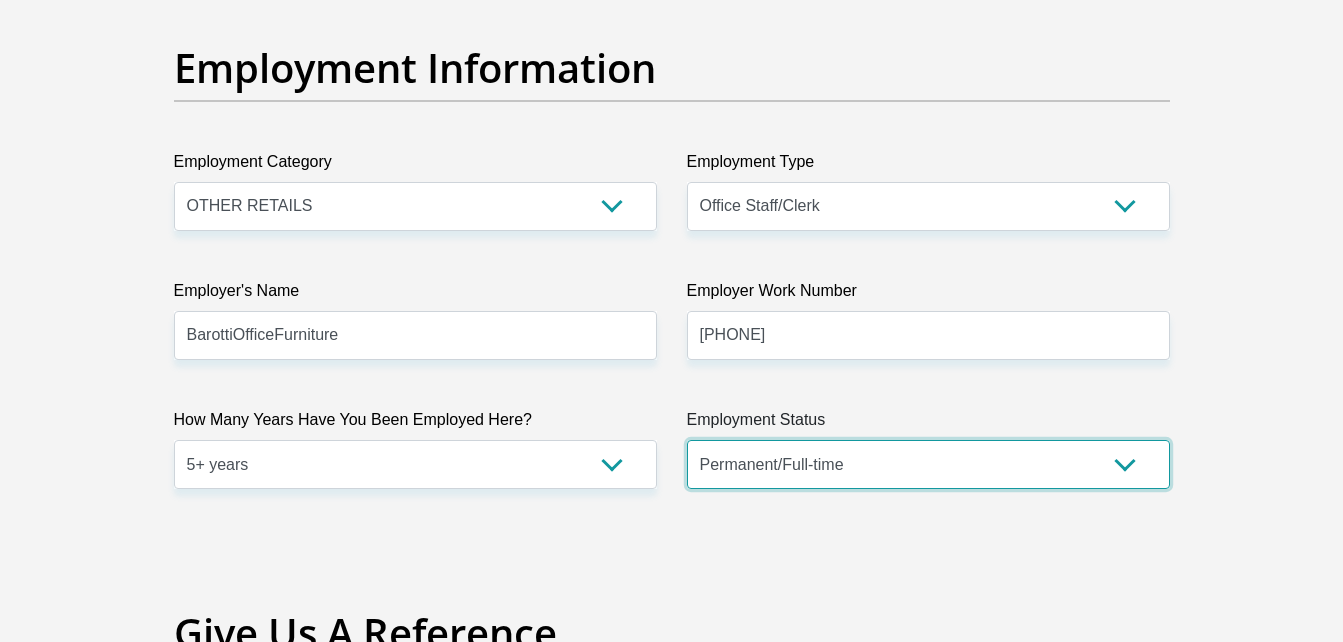 click on "Permanent/Full-time
Part-time/Casual
Contract Worker
Self-Employed
Housewife
Retired
Student
Medically Boarded
Disability
Unemployed" at bounding box center (928, 464) 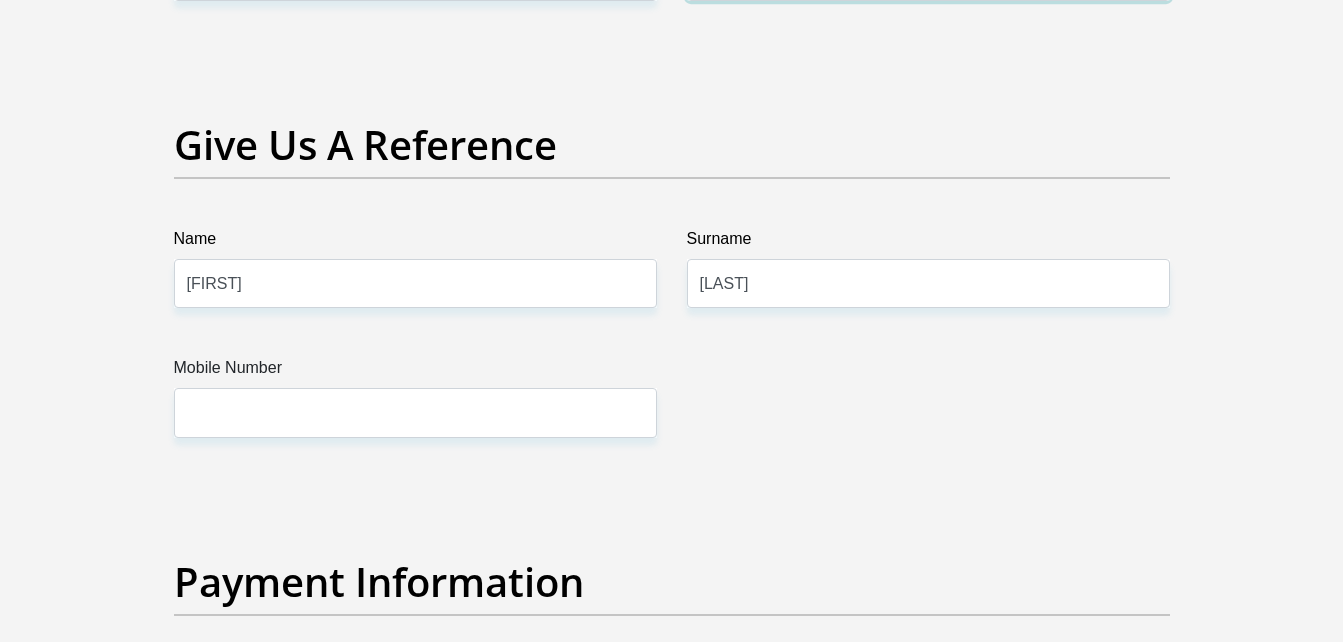 scroll, scrollTop: 4200, scrollLeft: 0, axis: vertical 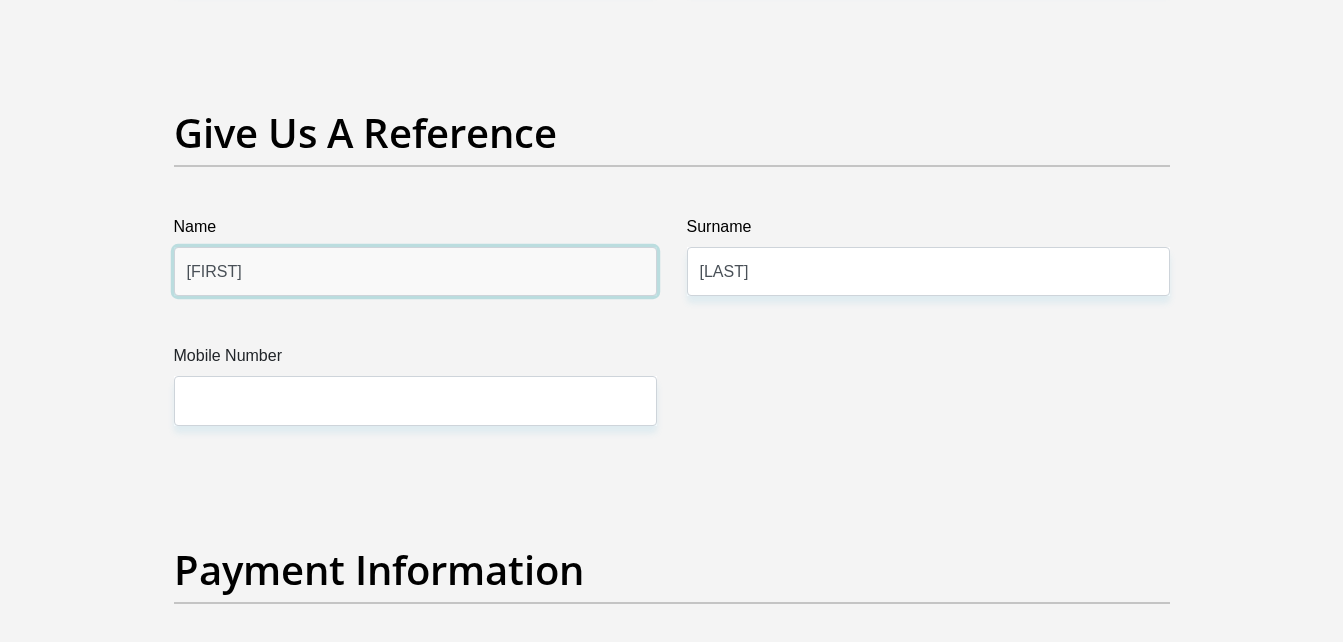 click on "Tanya" at bounding box center (415, 271) 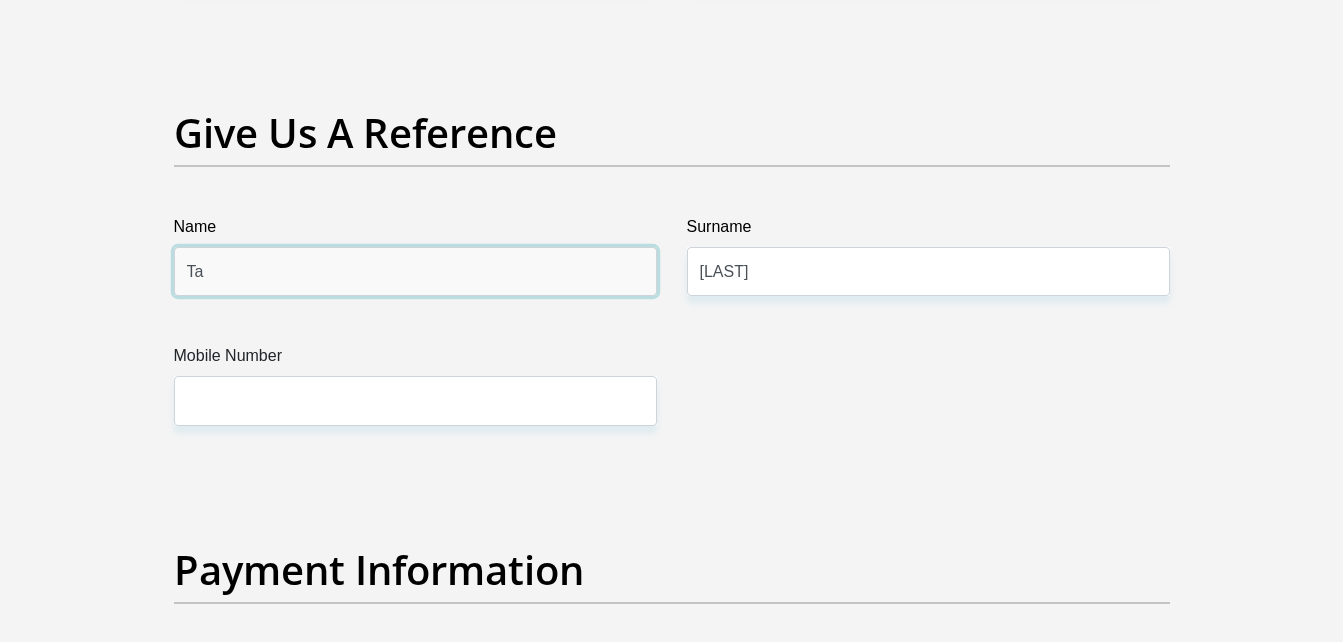 type on "T" 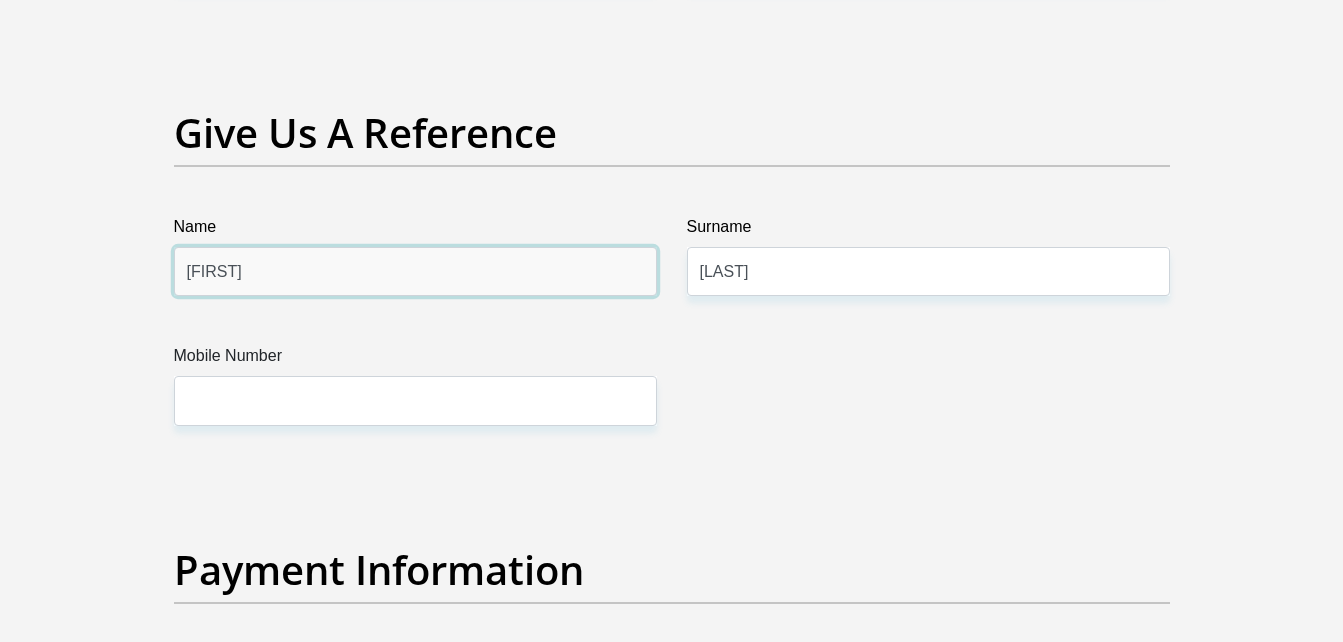 type on "Laurence" 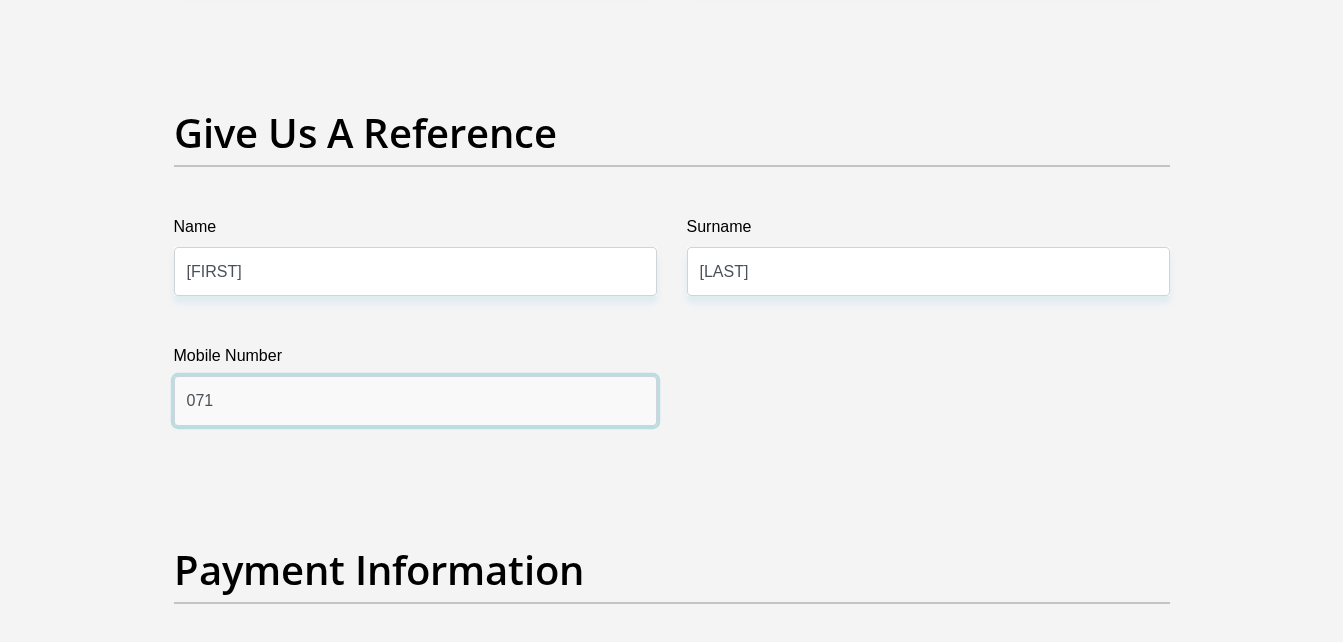 type on "0714163903" 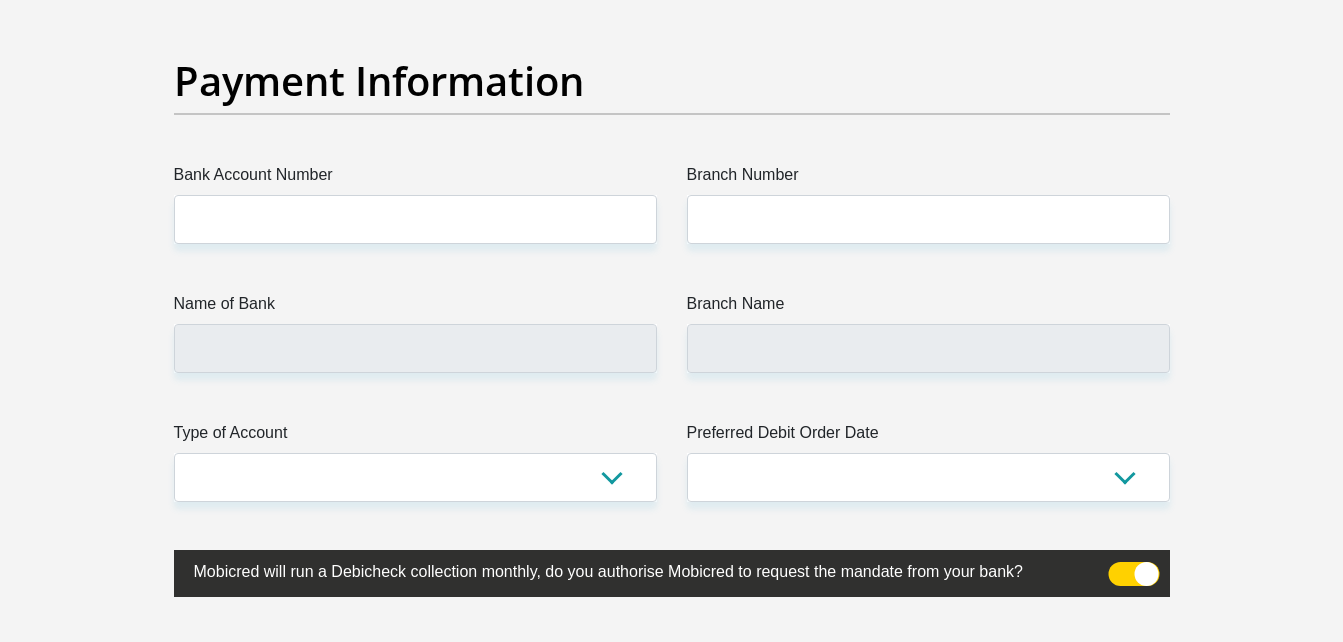 scroll, scrollTop: 4700, scrollLeft: 0, axis: vertical 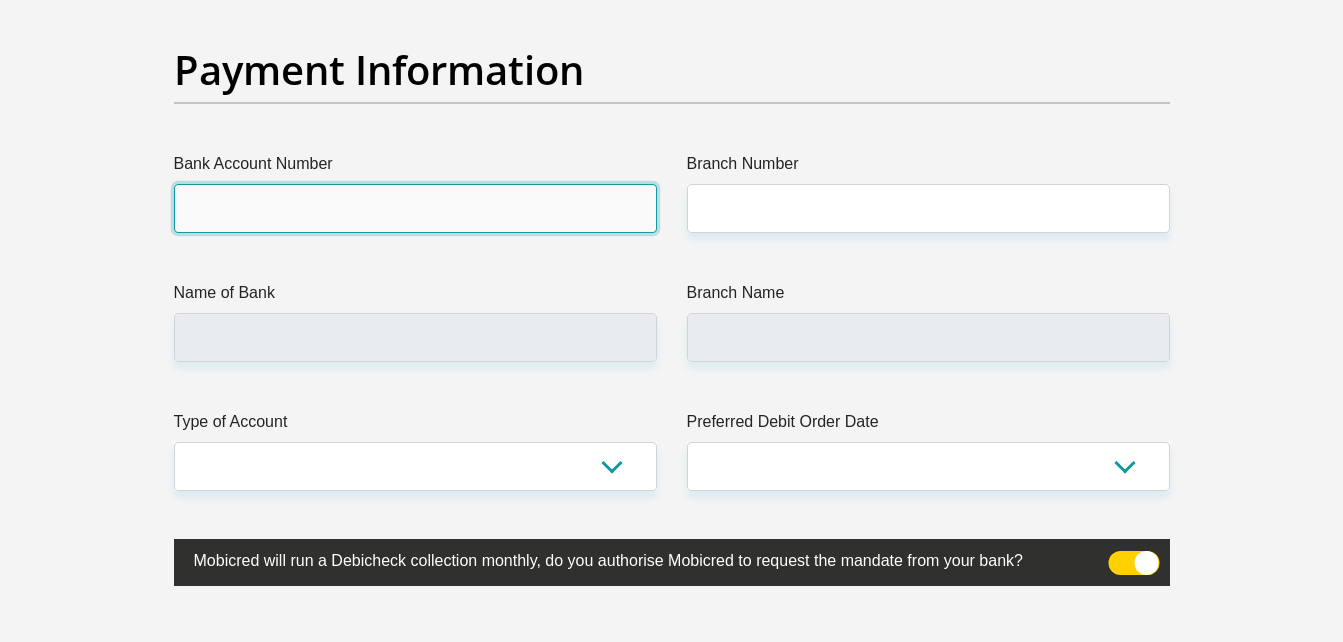 click on "Bank Account Number" at bounding box center (415, 208) 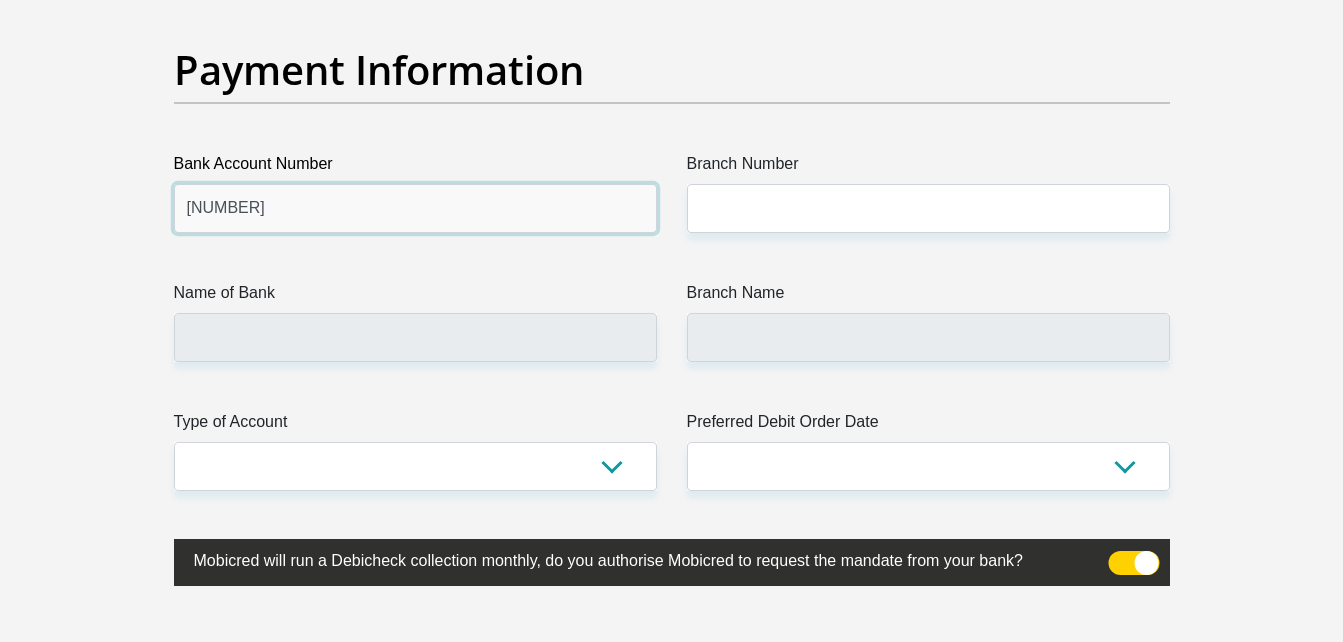 type on "2424873573" 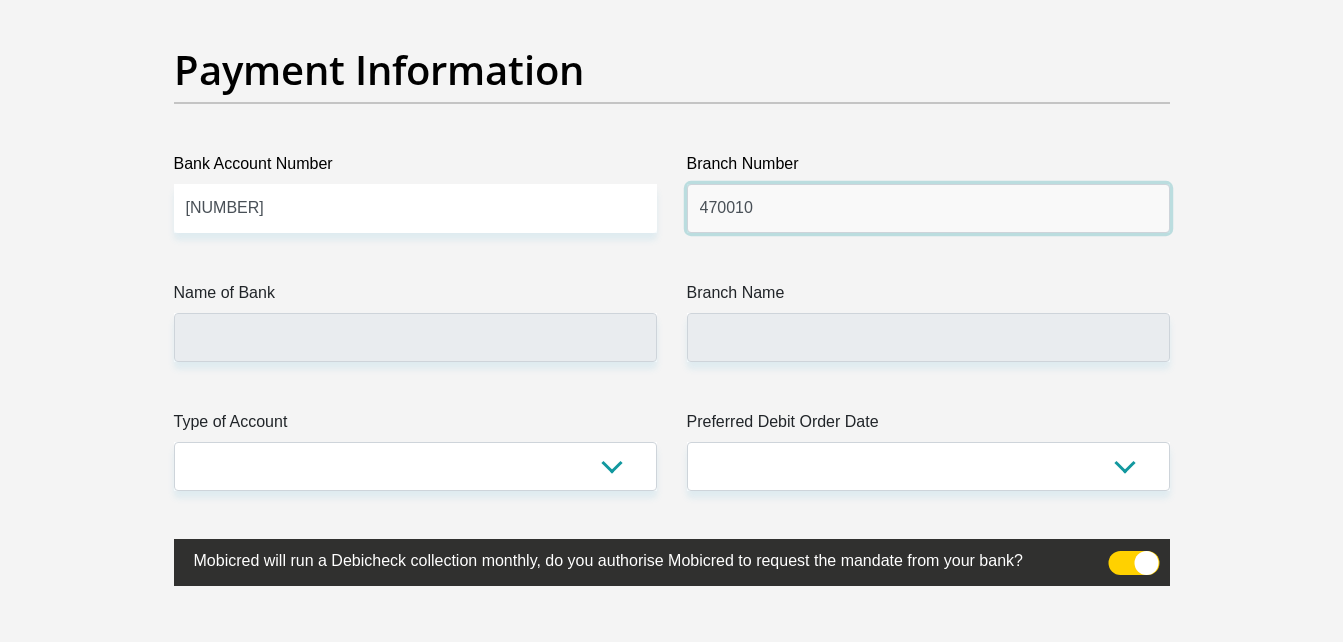 type on "470010" 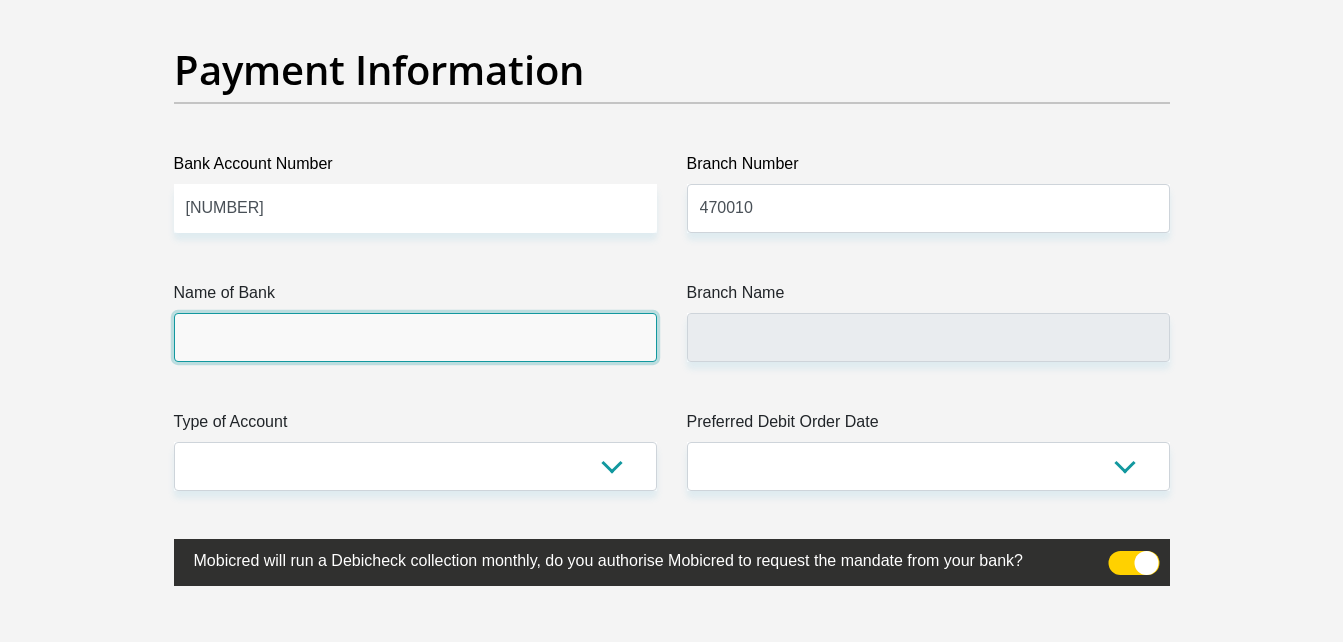 type on "CAPITEC BANK LIMITED" 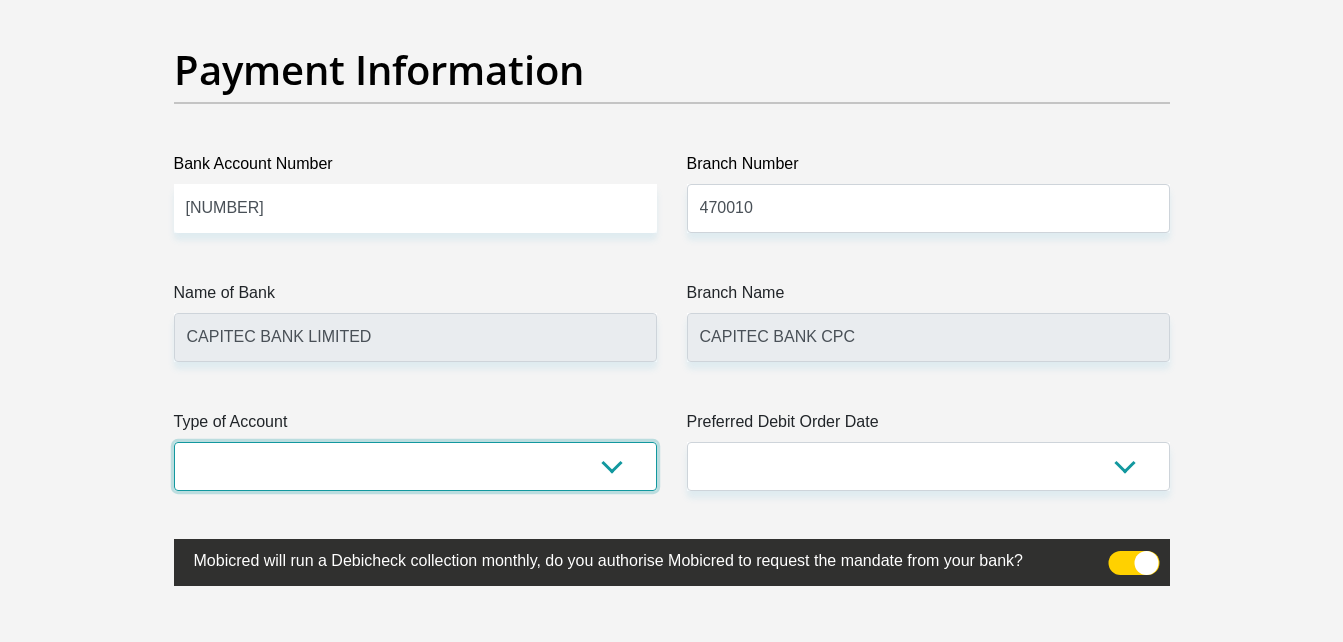 click on "Cheque
Savings" at bounding box center (415, 466) 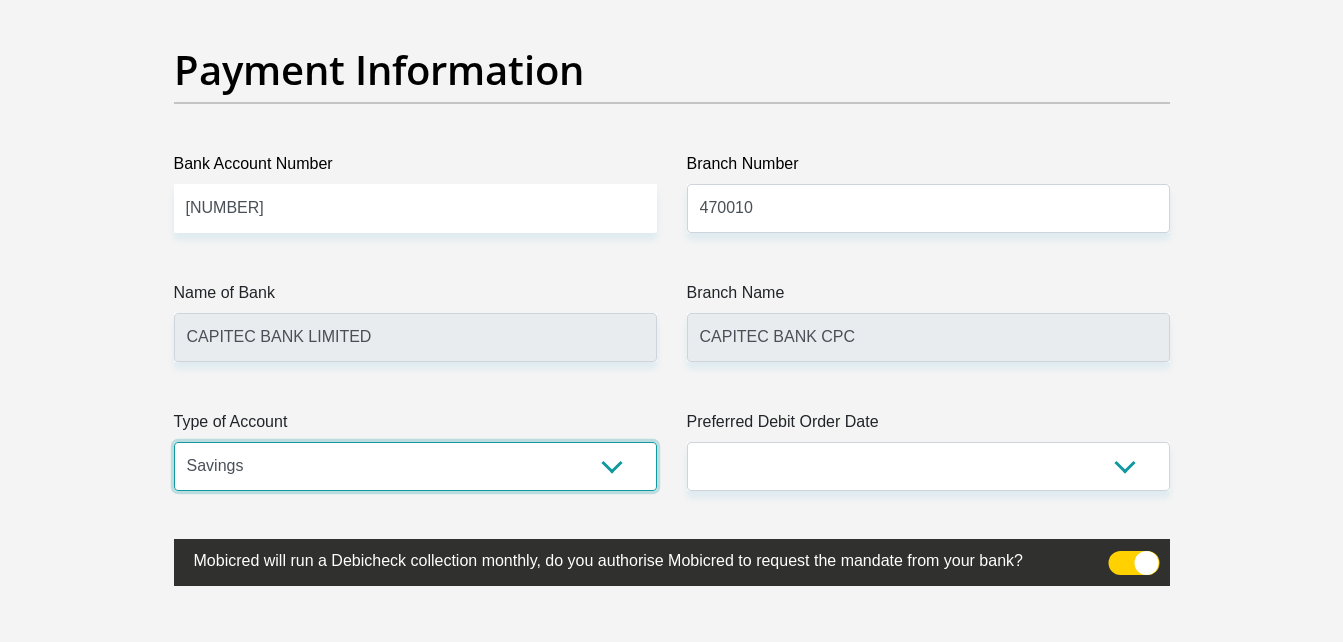 click on "Cheque
Savings" at bounding box center [415, 466] 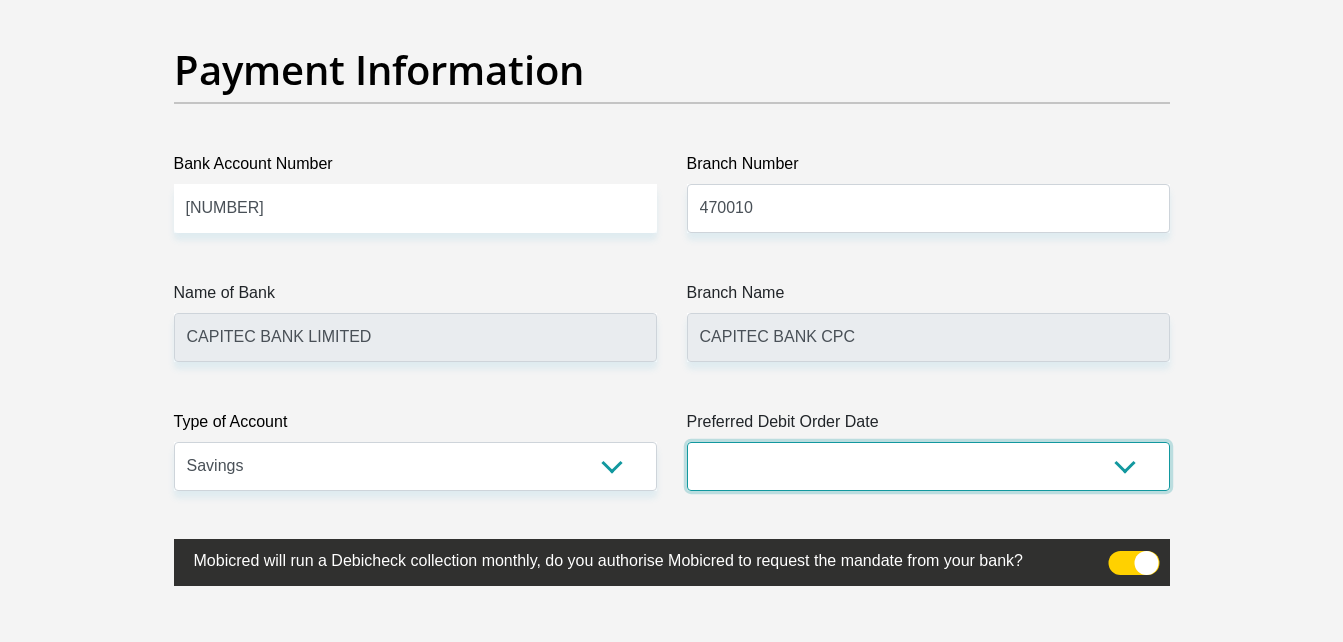 click on "1st
2nd
3rd
4th
5th
7th
18th
19th
20th
21st
22nd
23rd
24th
25th
26th
27th
28th
29th
30th" at bounding box center [928, 466] 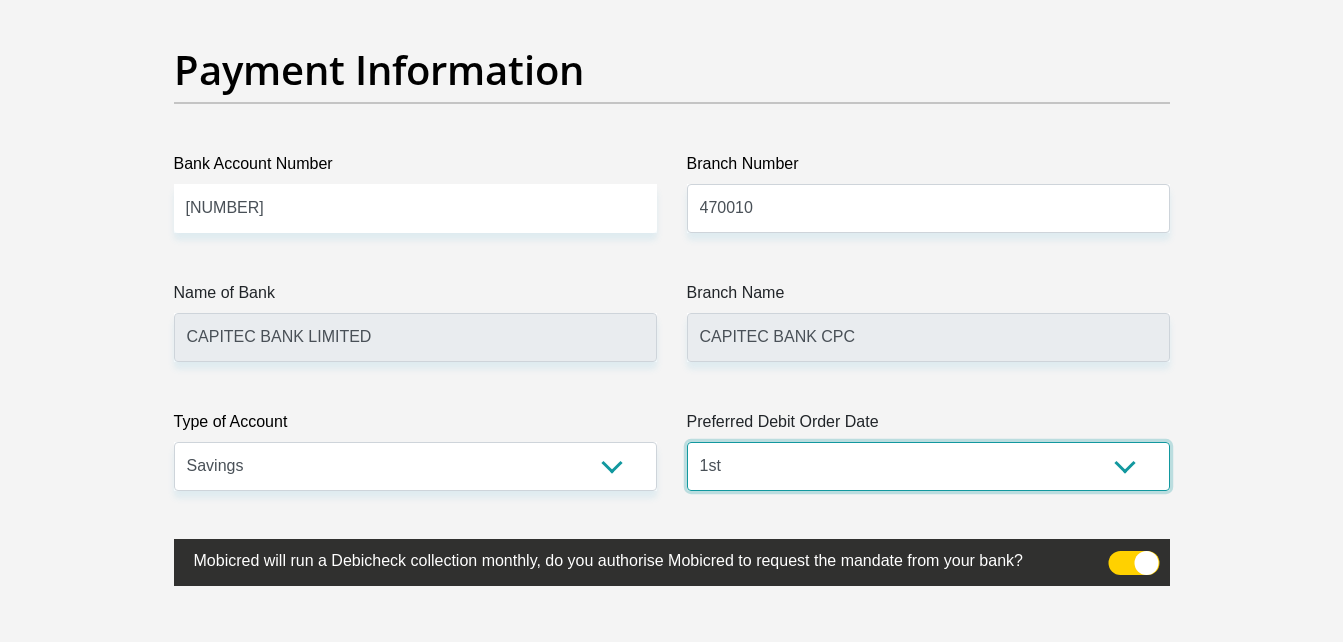 click on "1st
2nd
3rd
4th
5th
7th
18th
19th
20th
21st
22nd
23rd
24th
25th
26th
27th
28th
29th
30th" at bounding box center [928, 466] 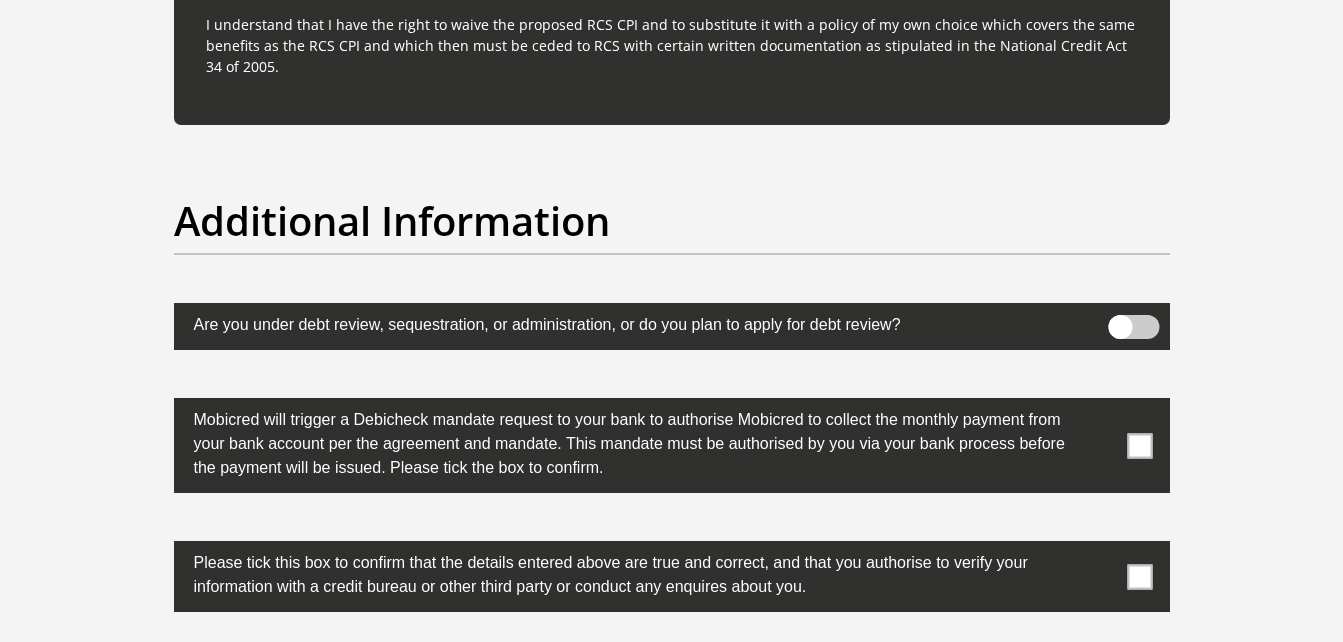 scroll, scrollTop: 6200, scrollLeft: 0, axis: vertical 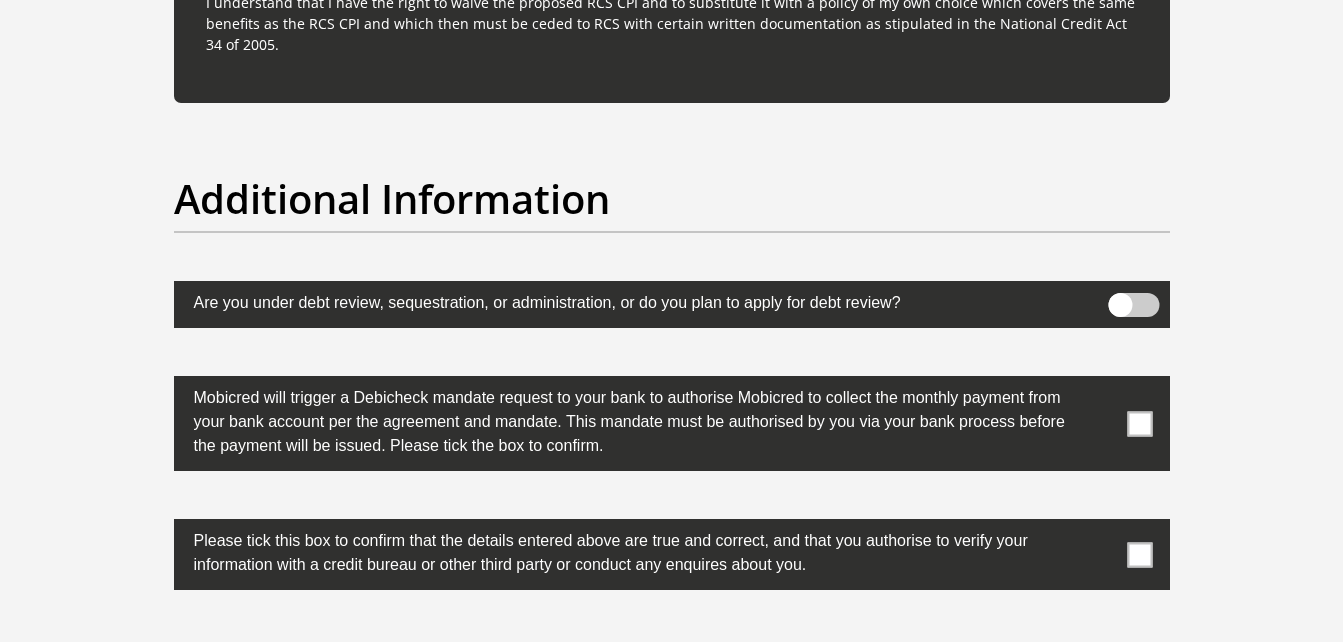 click at bounding box center (1139, 423) 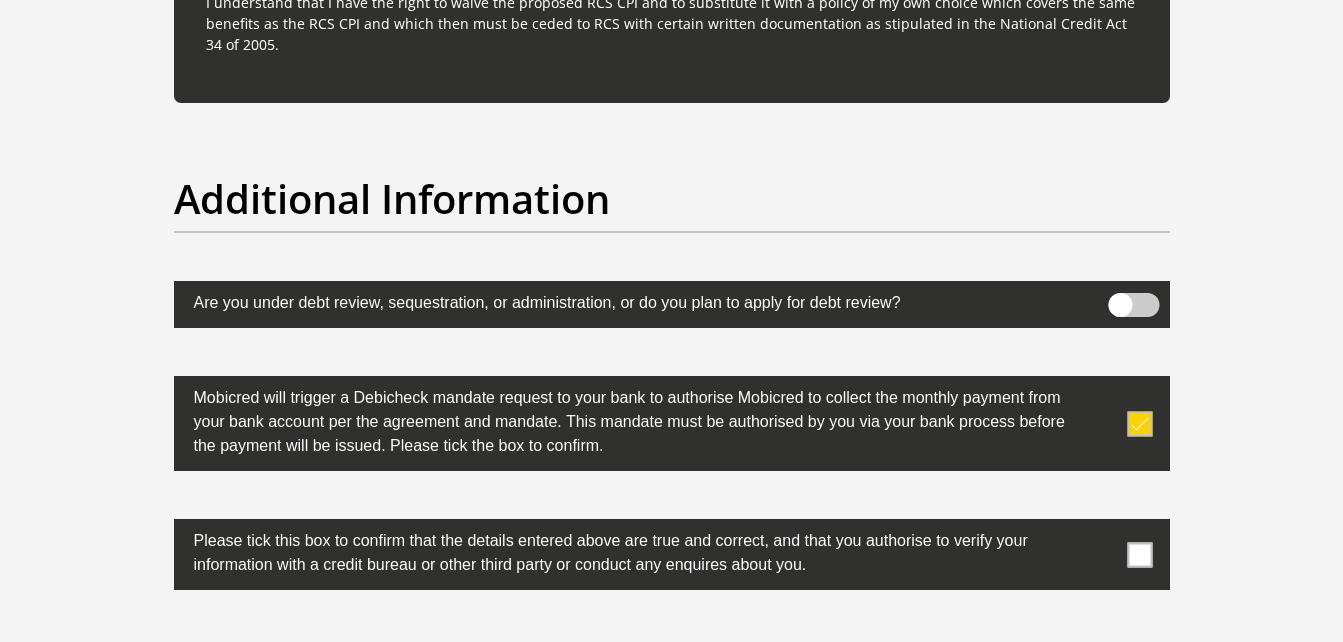 click at bounding box center [1139, 554] 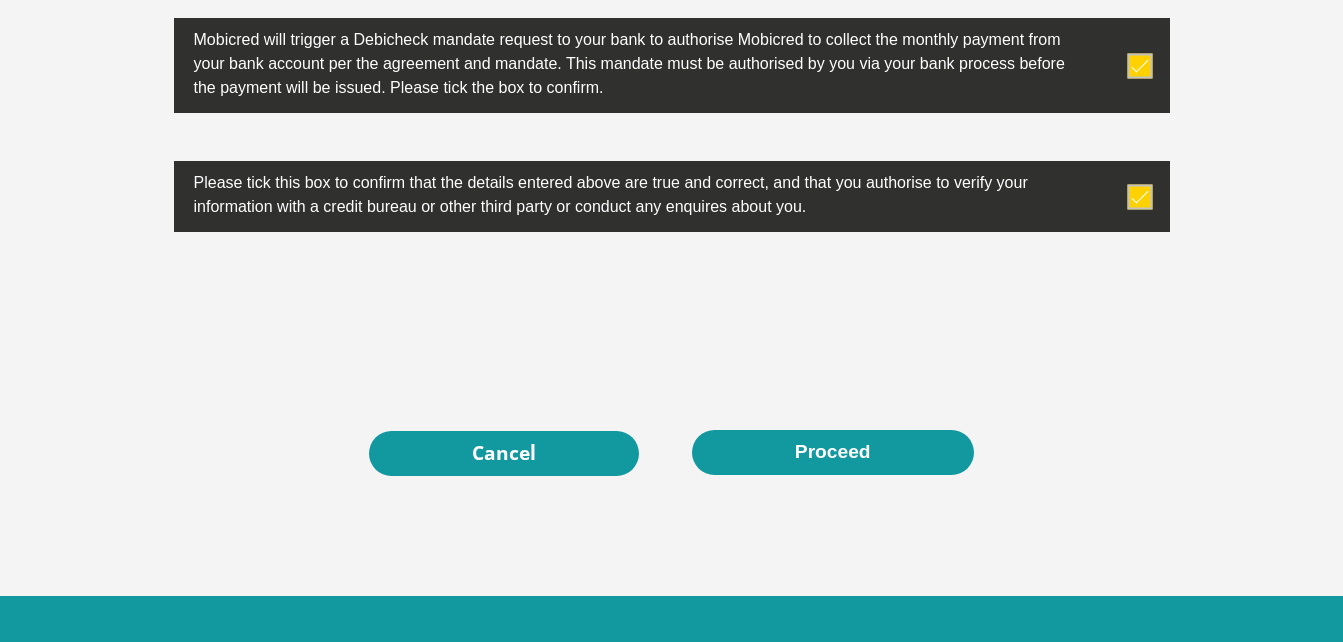 scroll, scrollTop: 6600, scrollLeft: 0, axis: vertical 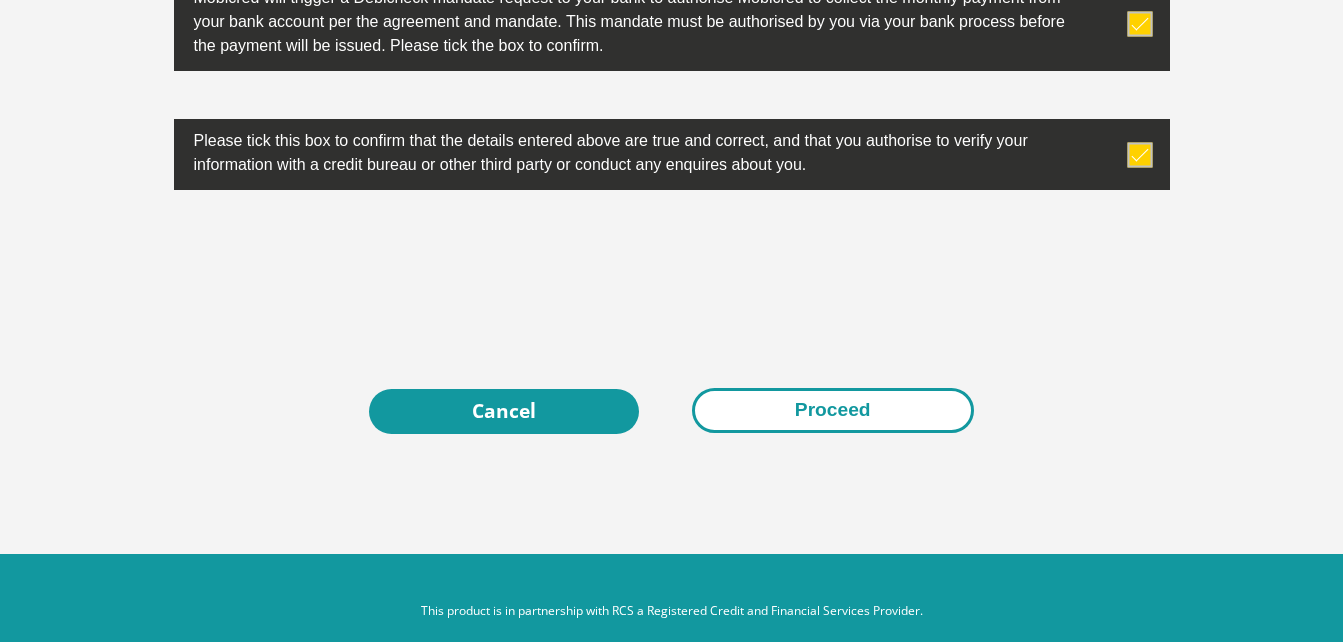 click on "Proceed" at bounding box center (833, 410) 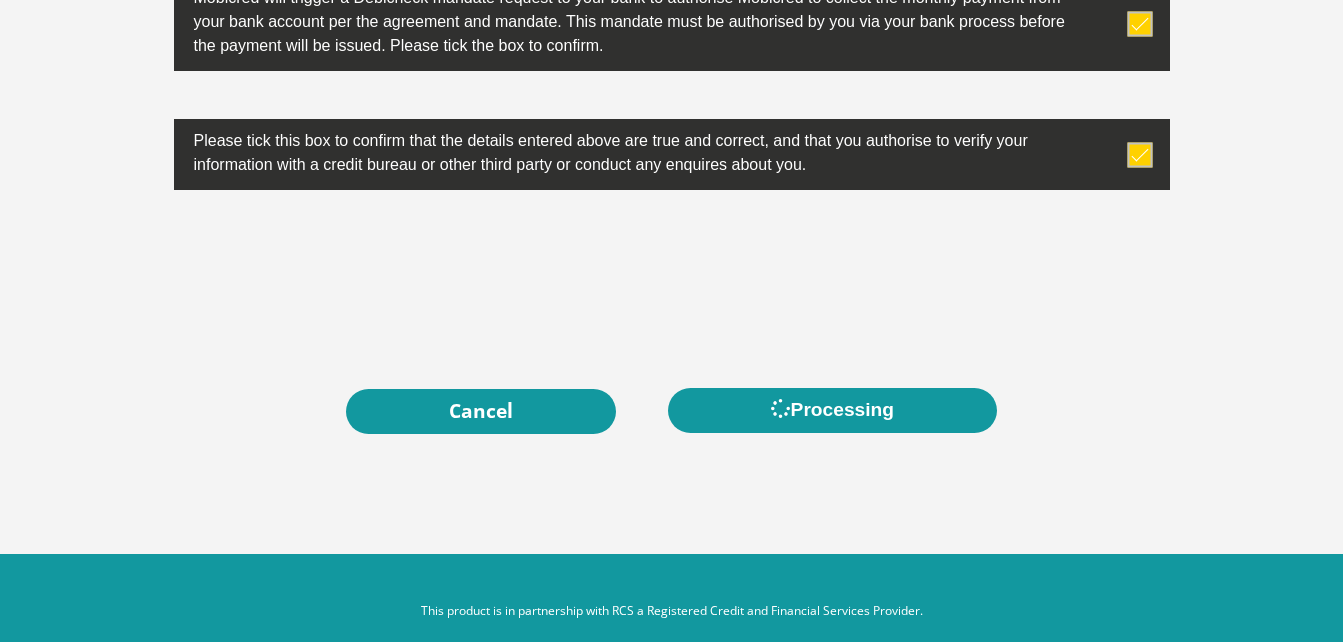 scroll, scrollTop: 0, scrollLeft: 0, axis: both 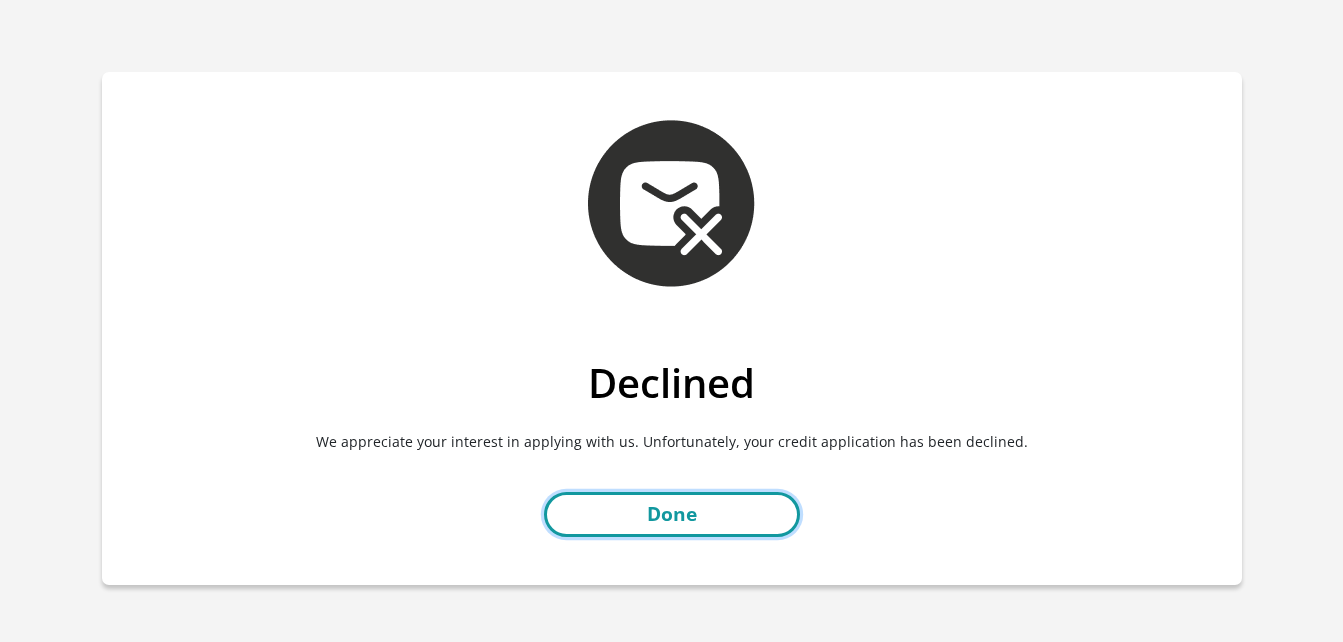 click on "Done" at bounding box center [672, 514] 